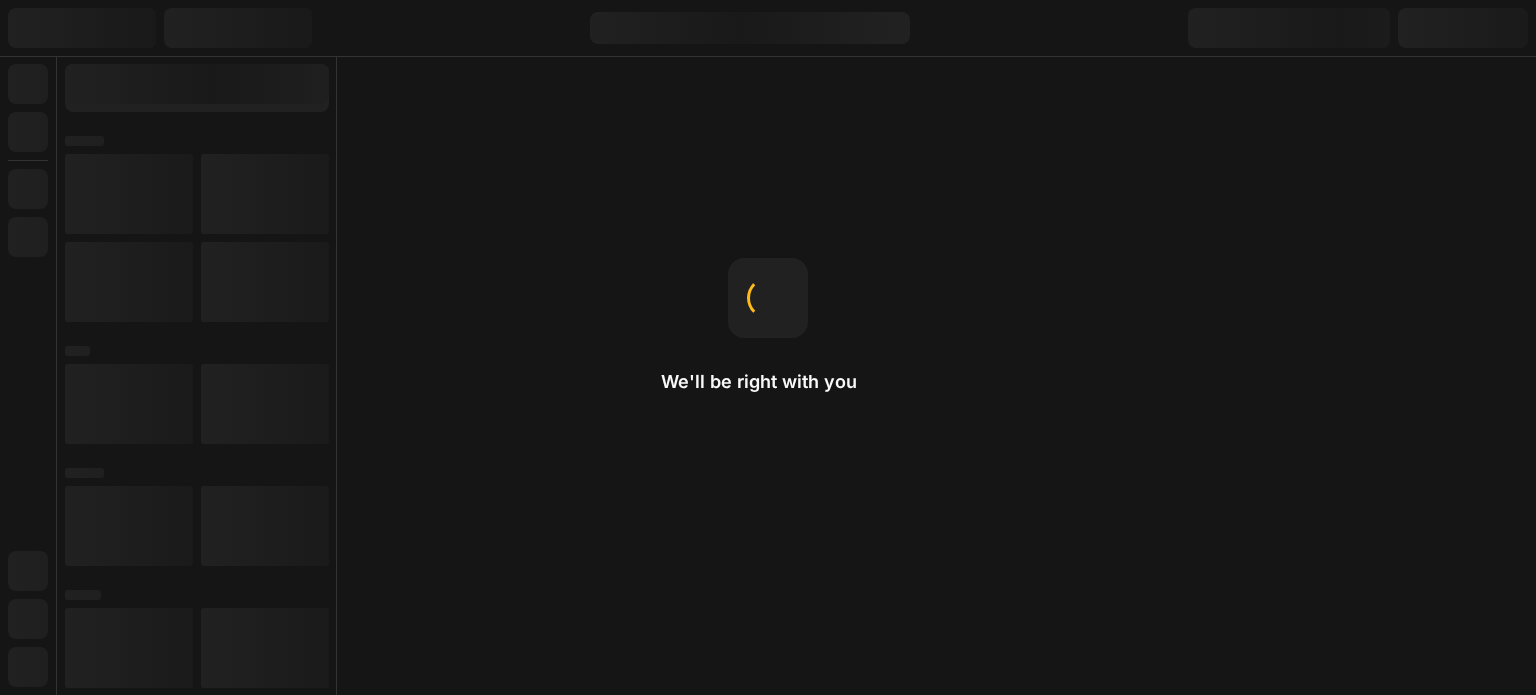 scroll, scrollTop: 0, scrollLeft: 0, axis: both 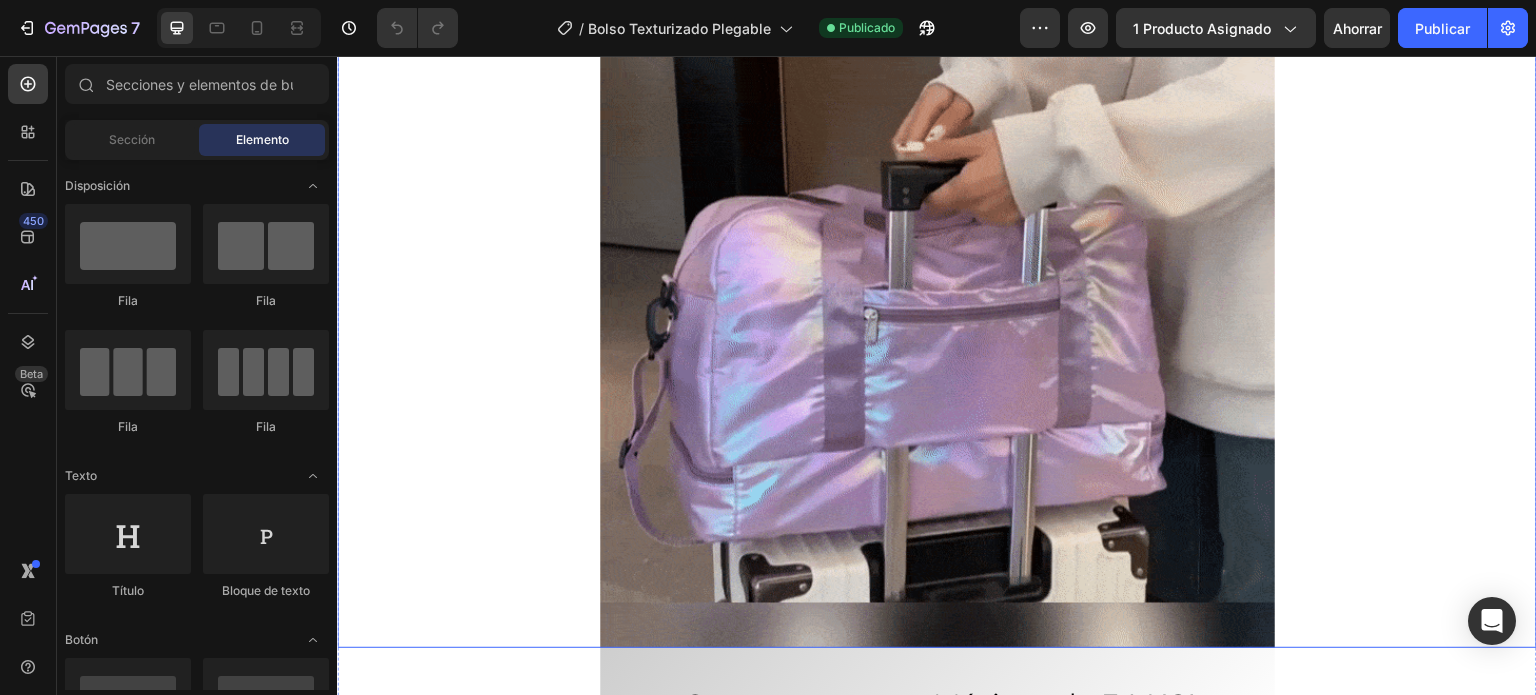 click at bounding box center (937, 310) 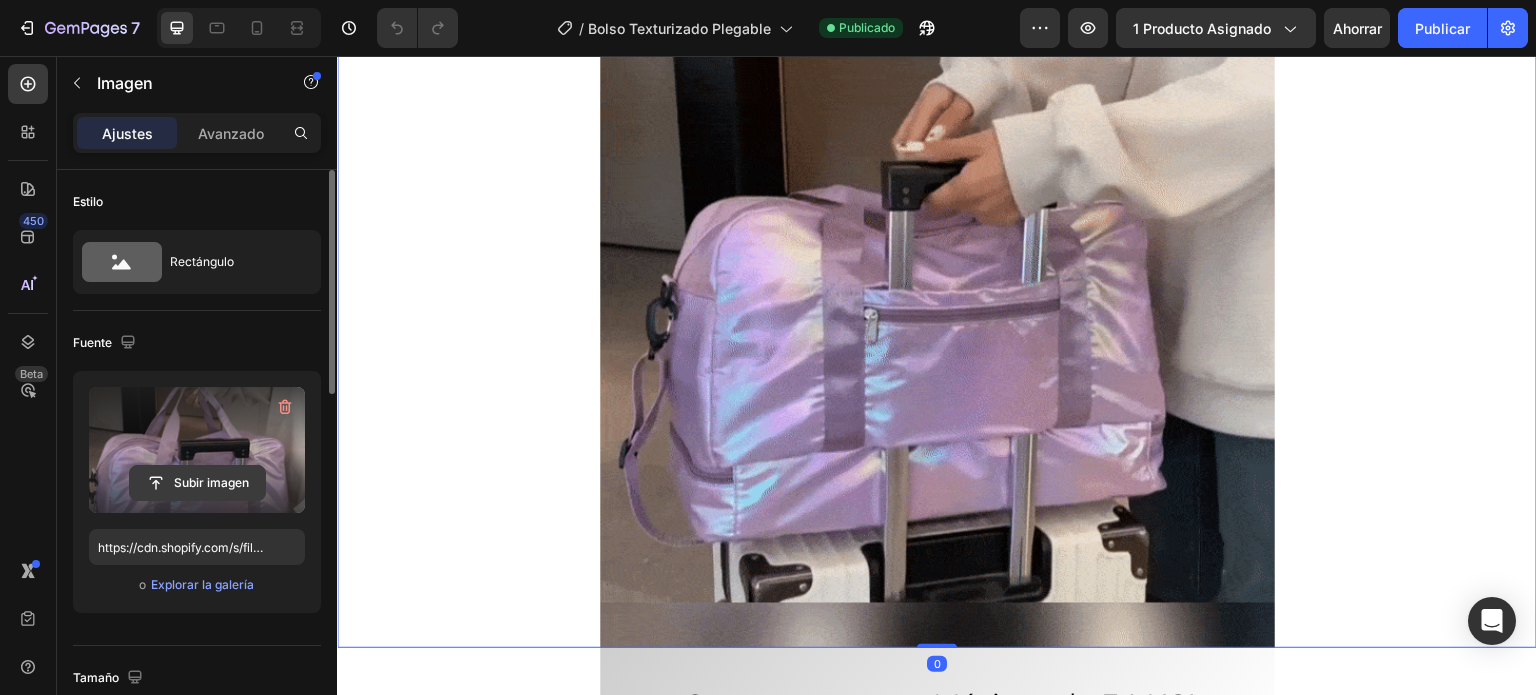 click 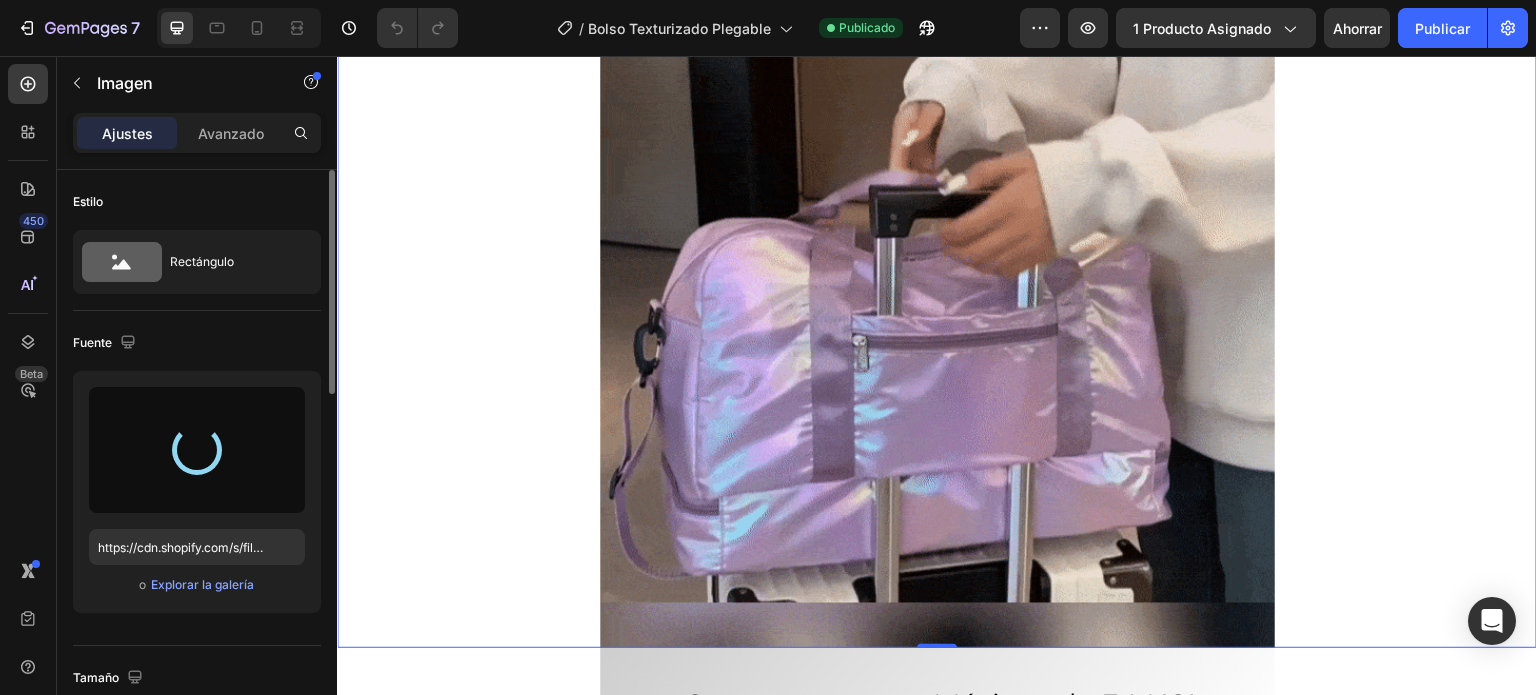 type on "https://cdn.shopify.com/s/files/1/0708/1902/0978/files/gempages_565411596948472817-2066363a-b288-416b-823b-dc4dbea6ad18.gif" 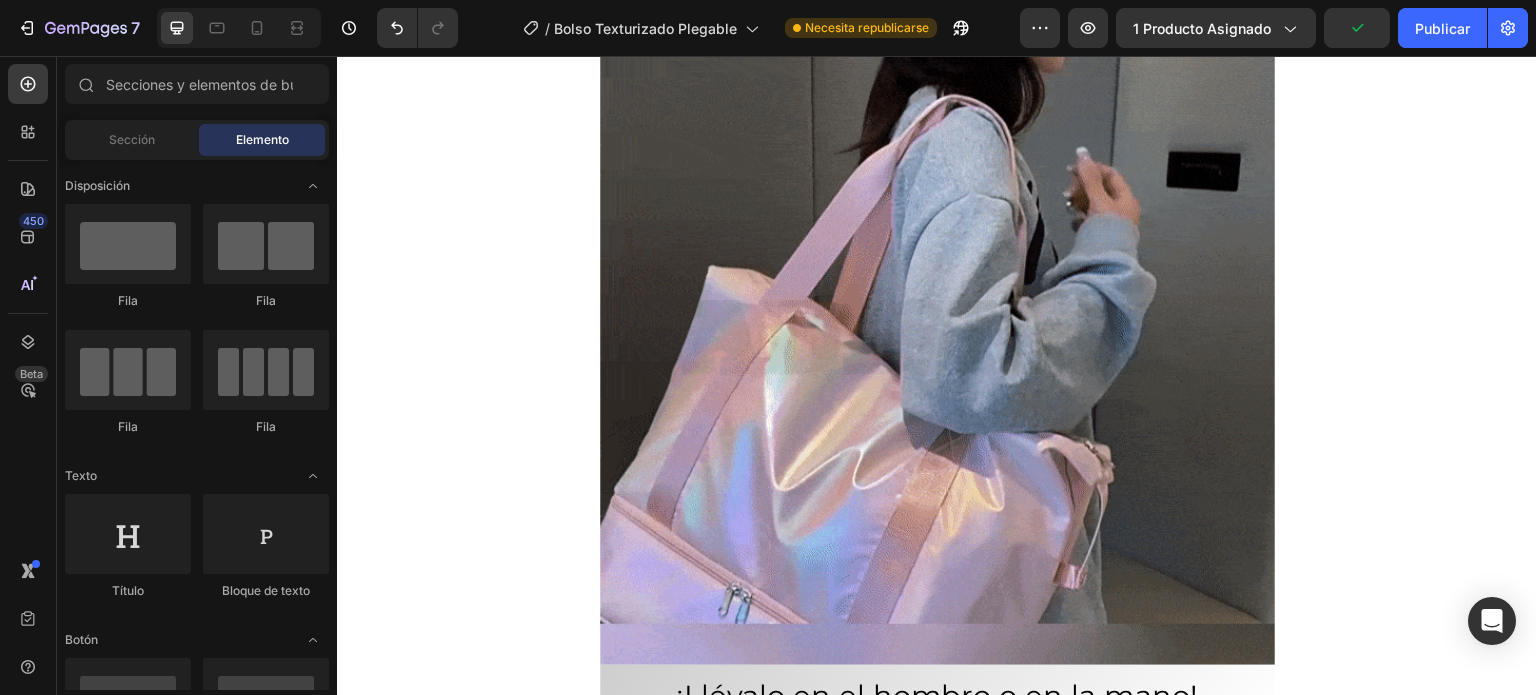 scroll, scrollTop: 3176, scrollLeft: 0, axis: vertical 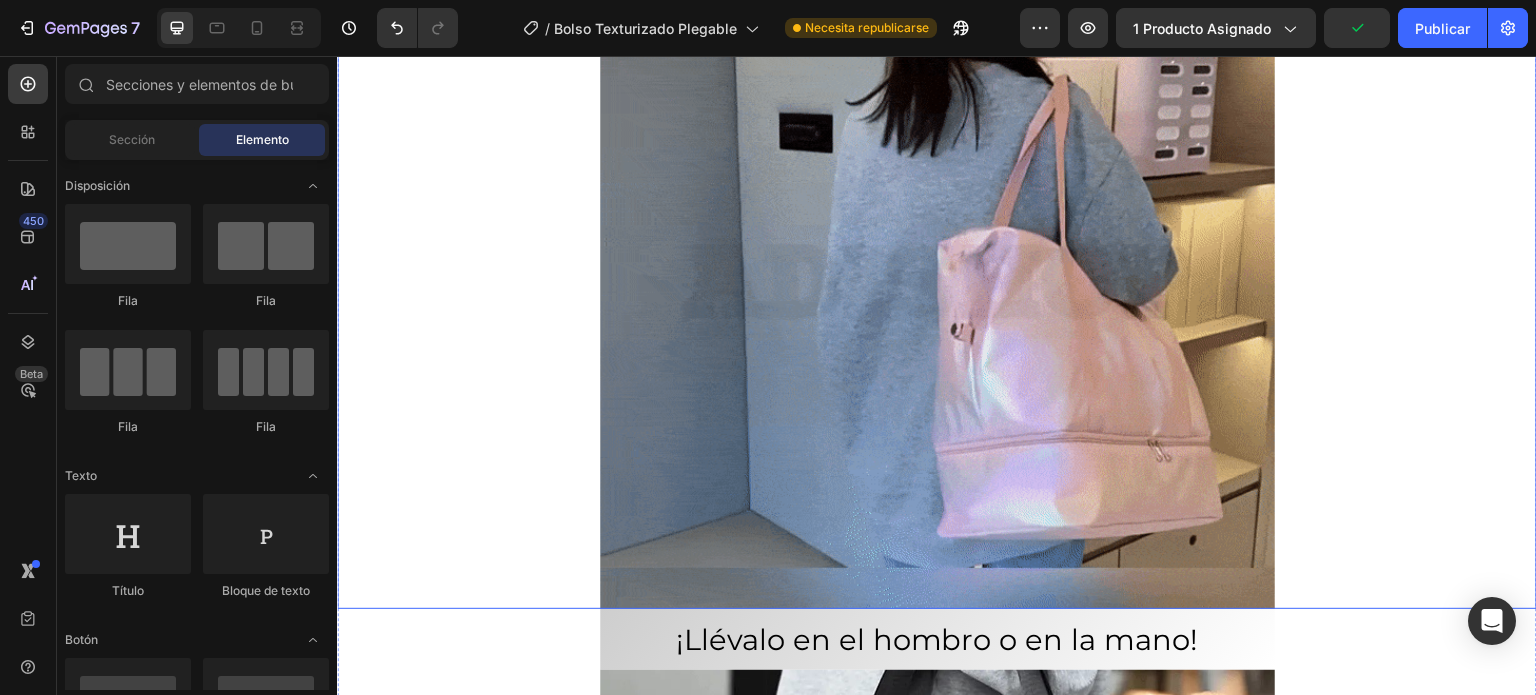 click at bounding box center [937, 271] 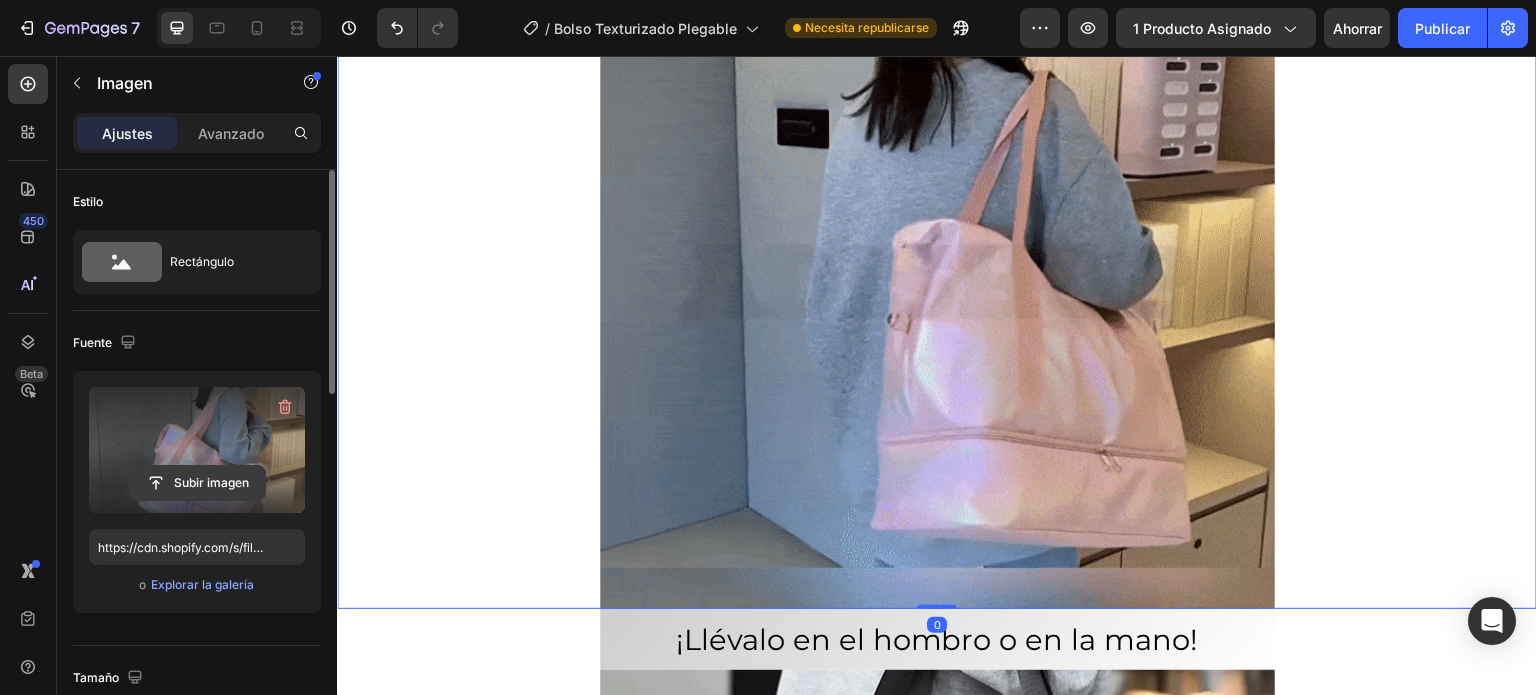 click 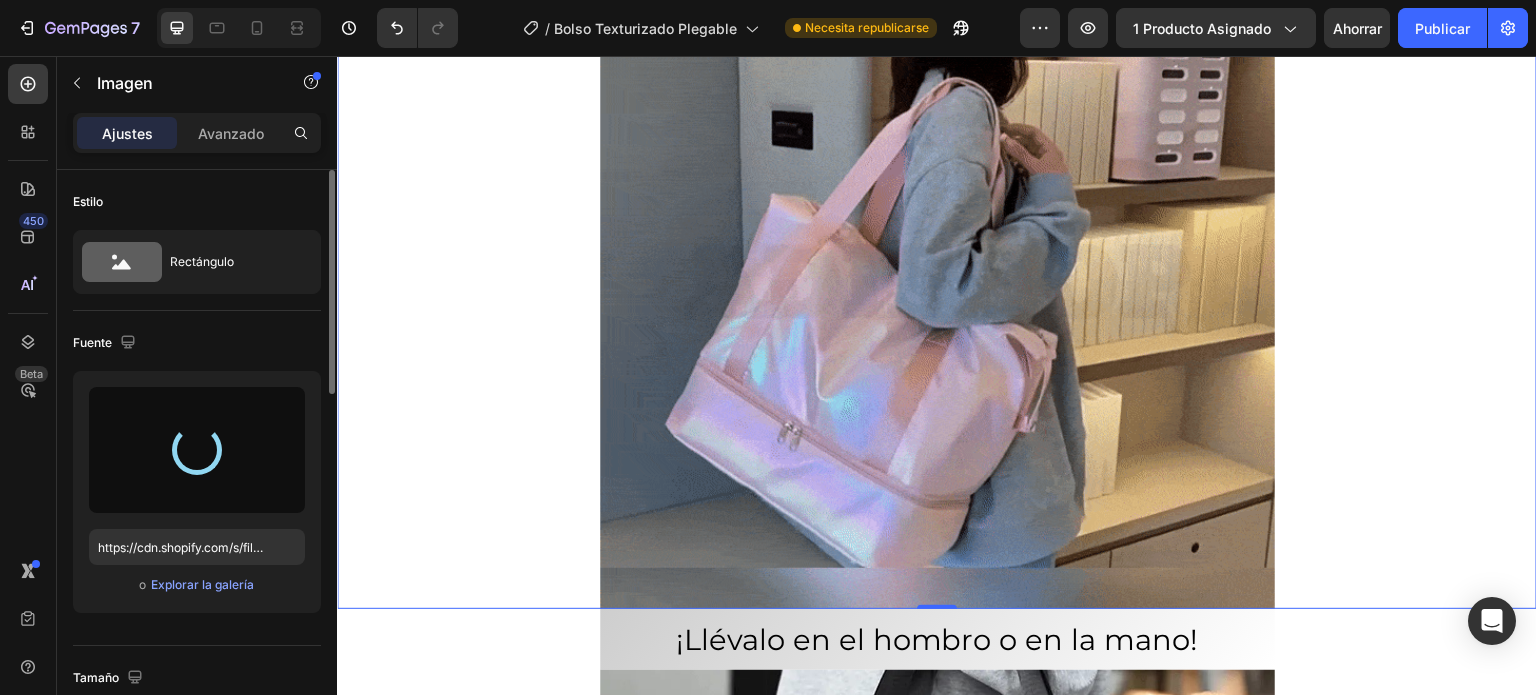 type on "https://cdn.shopify.com/s/files/1/0708/1902/0978/files/gempages_565411596948472817-b6d982e2-f80b-4b92-a84e-a28fdf733a15.gif" 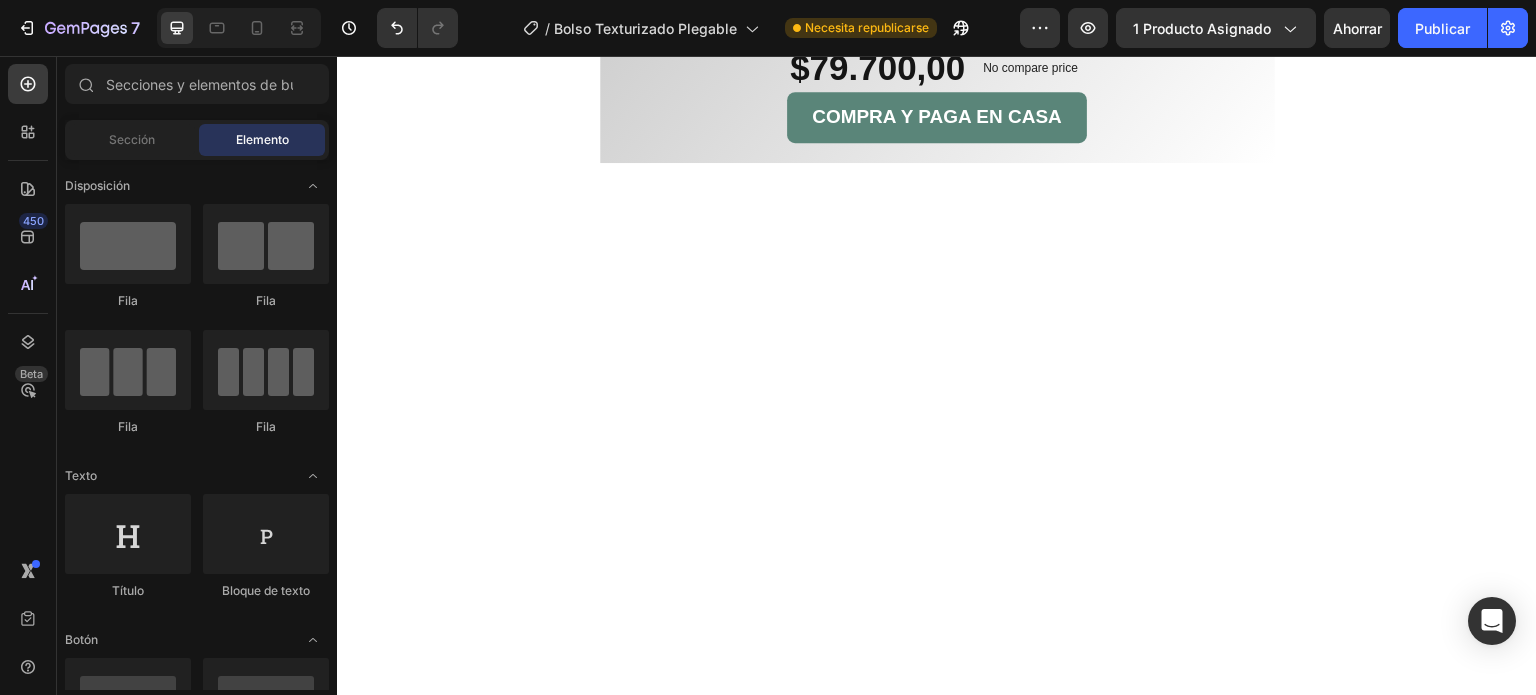 scroll, scrollTop: 6464, scrollLeft: 0, axis: vertical 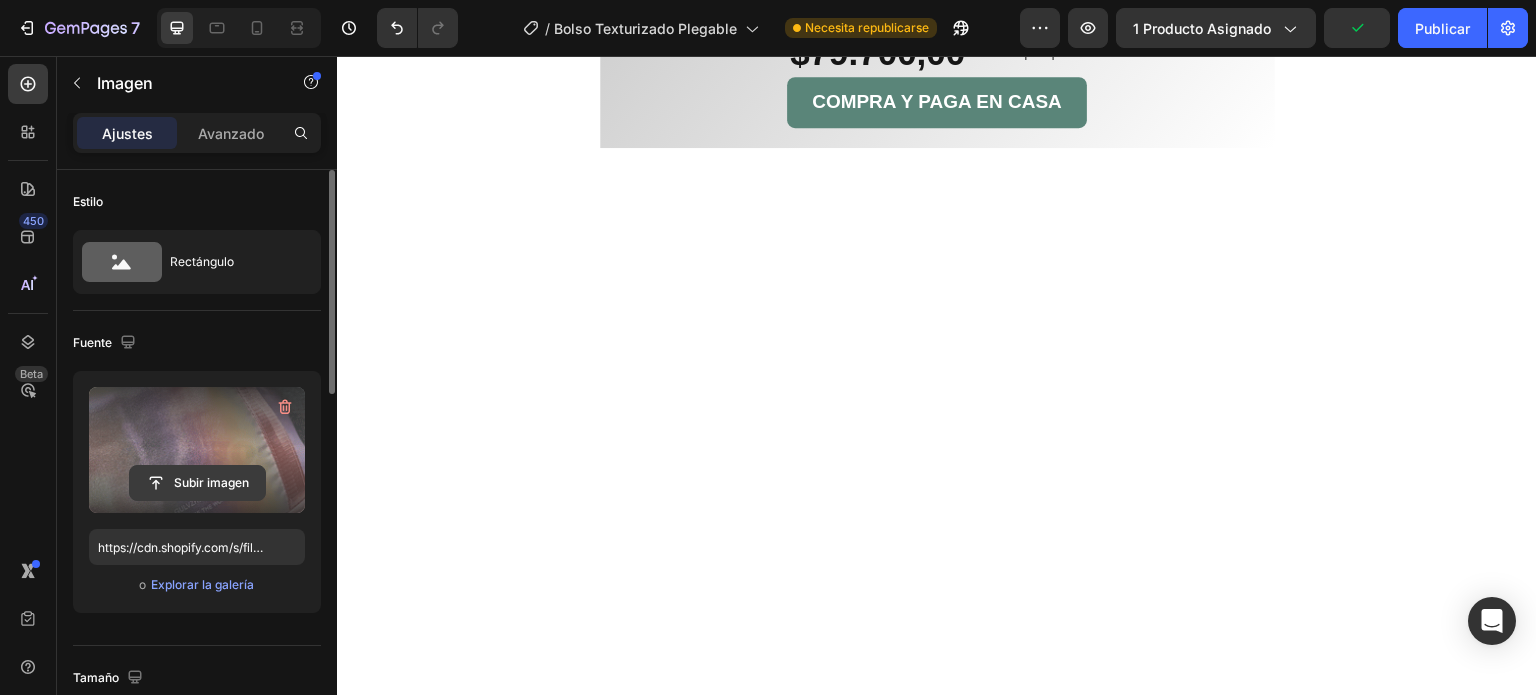 click 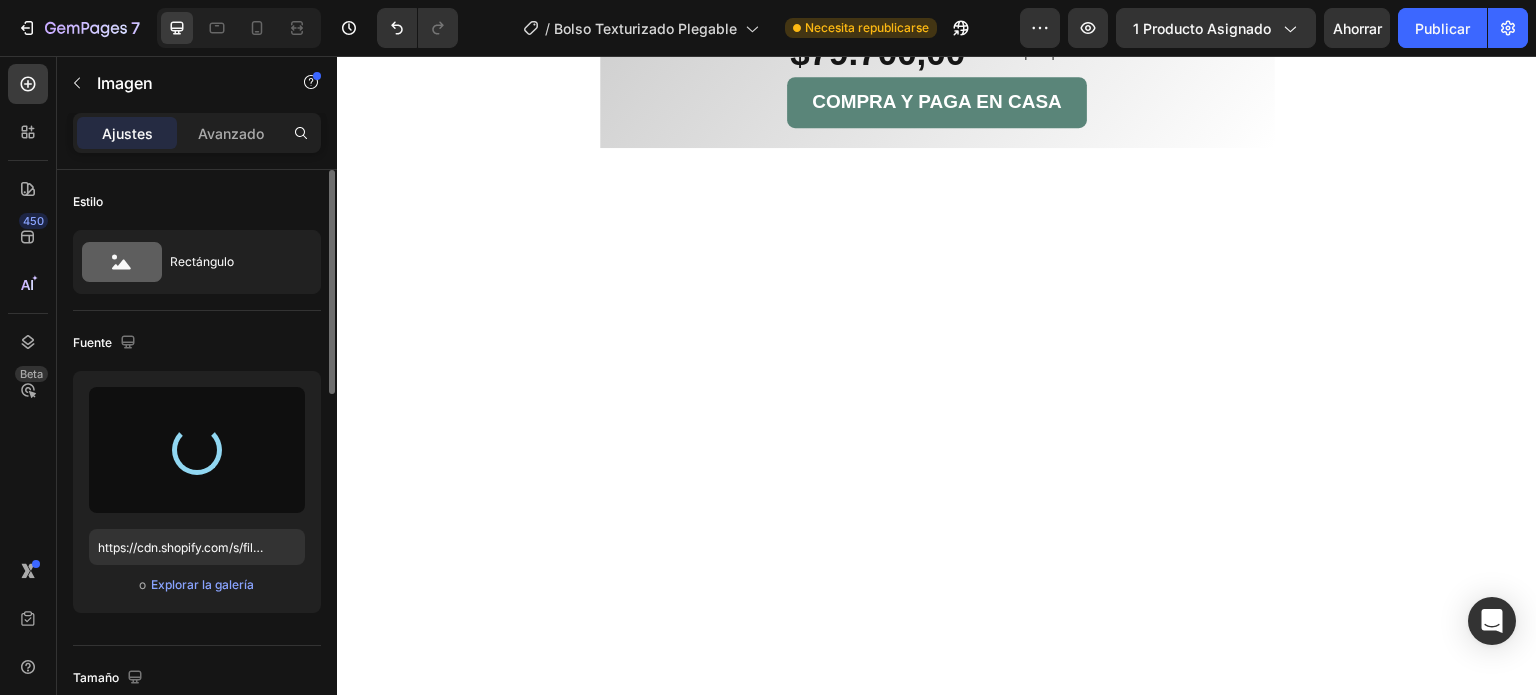 type on "https://cdn.shopify.com/s/files/1/0708/1902/0978/files/gempages_565411596948472817-1746cb14-fa4f-4dab-8a49-676eab6ba482.gif" 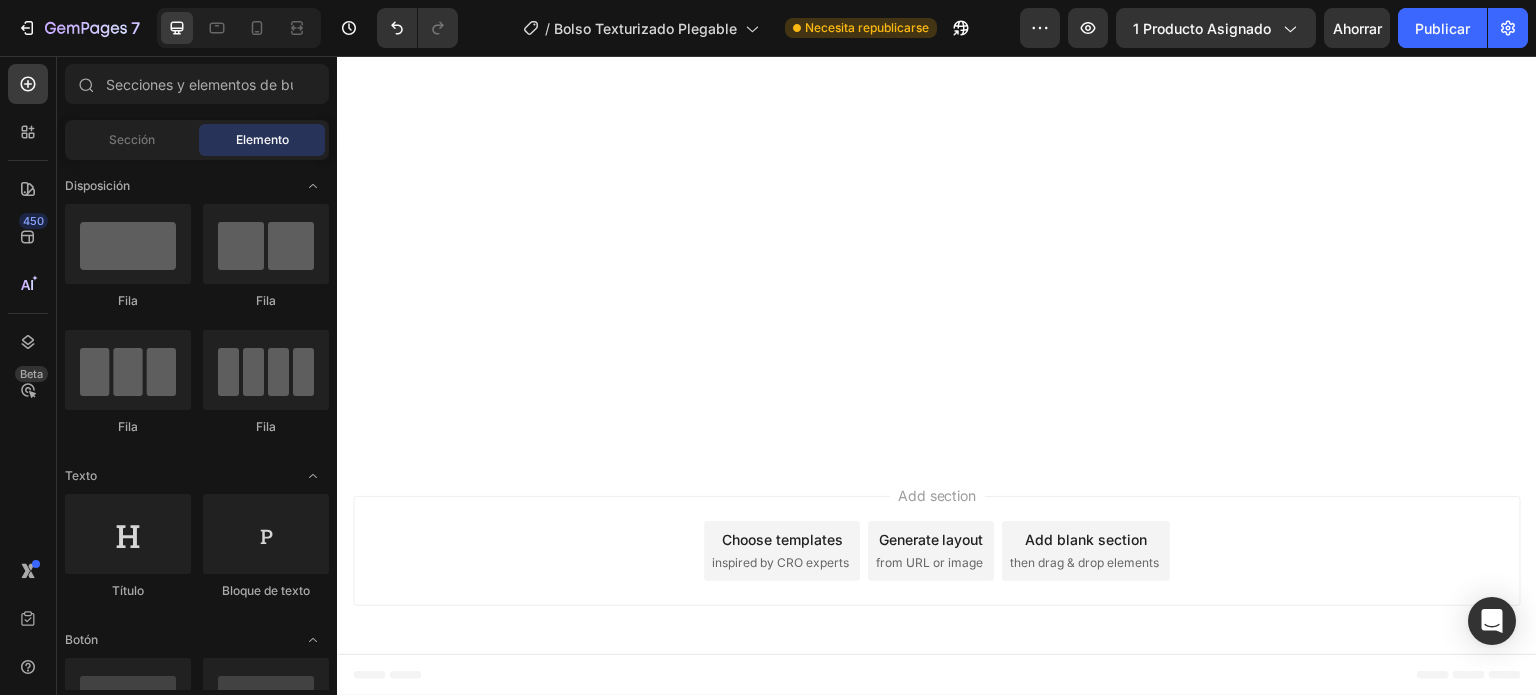 scroll, scrollTop: 8372, scrollLeft: 0, axis: vertical 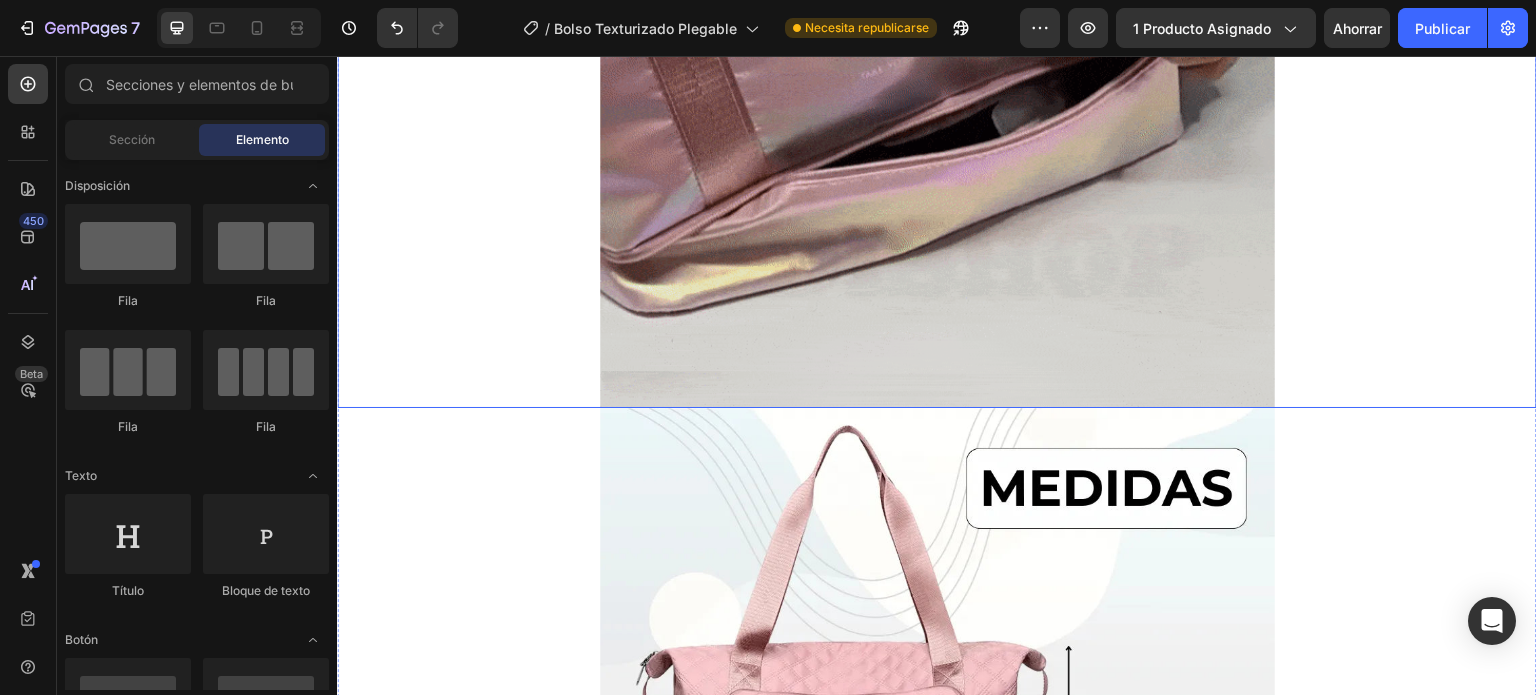 click at bounding box center [937, 70] 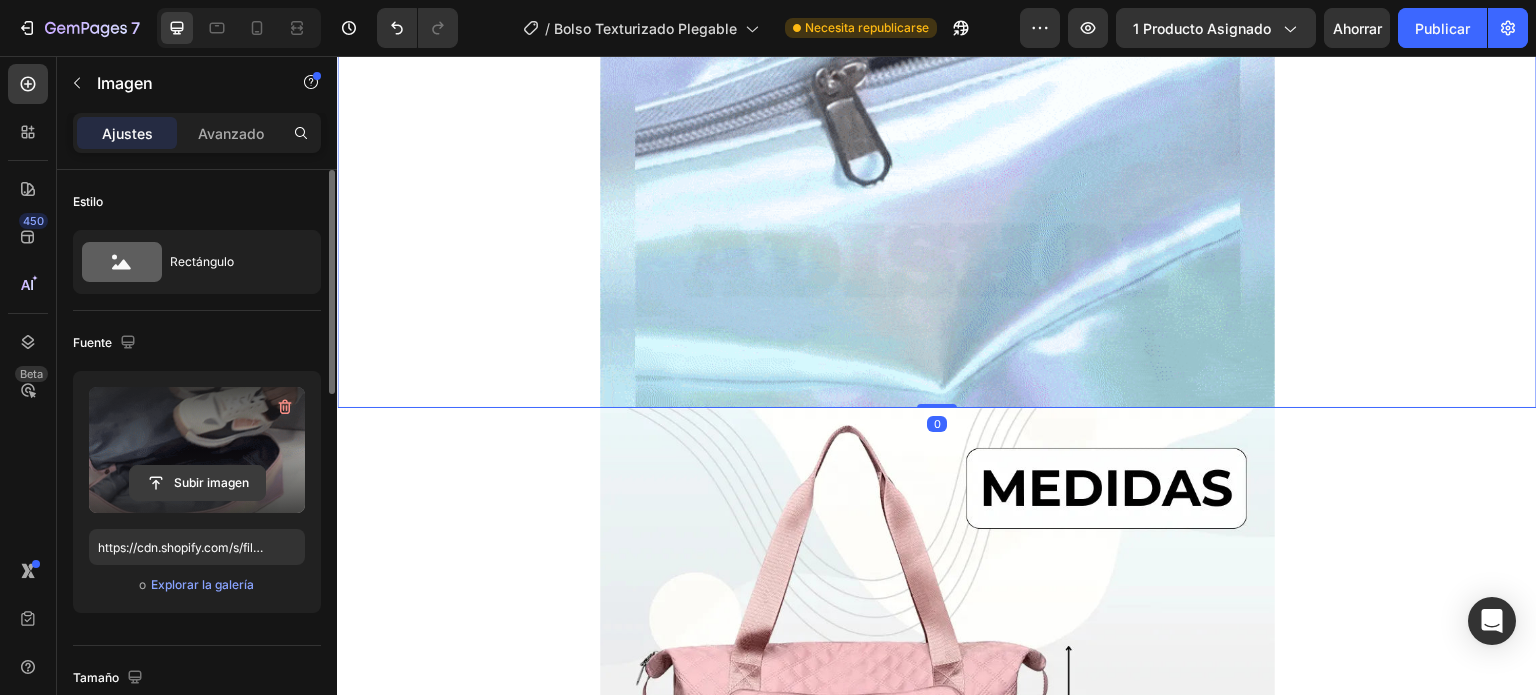 click 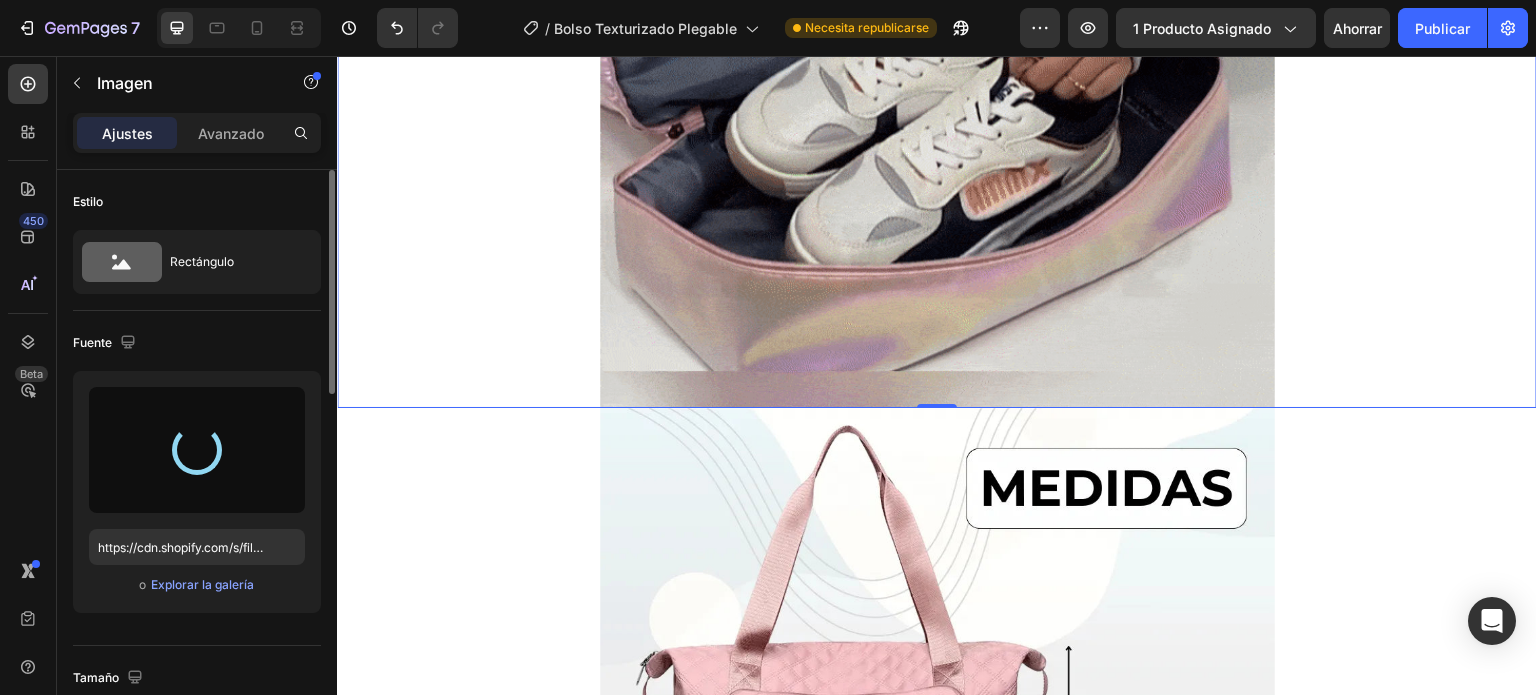 type on "https://cdn.shopify.com/s/files/1/0708/1902/0978/files/gempages_565411596948472817-efd8f0ac-8db0-46be-8e48-a696fb732a6b.gif" 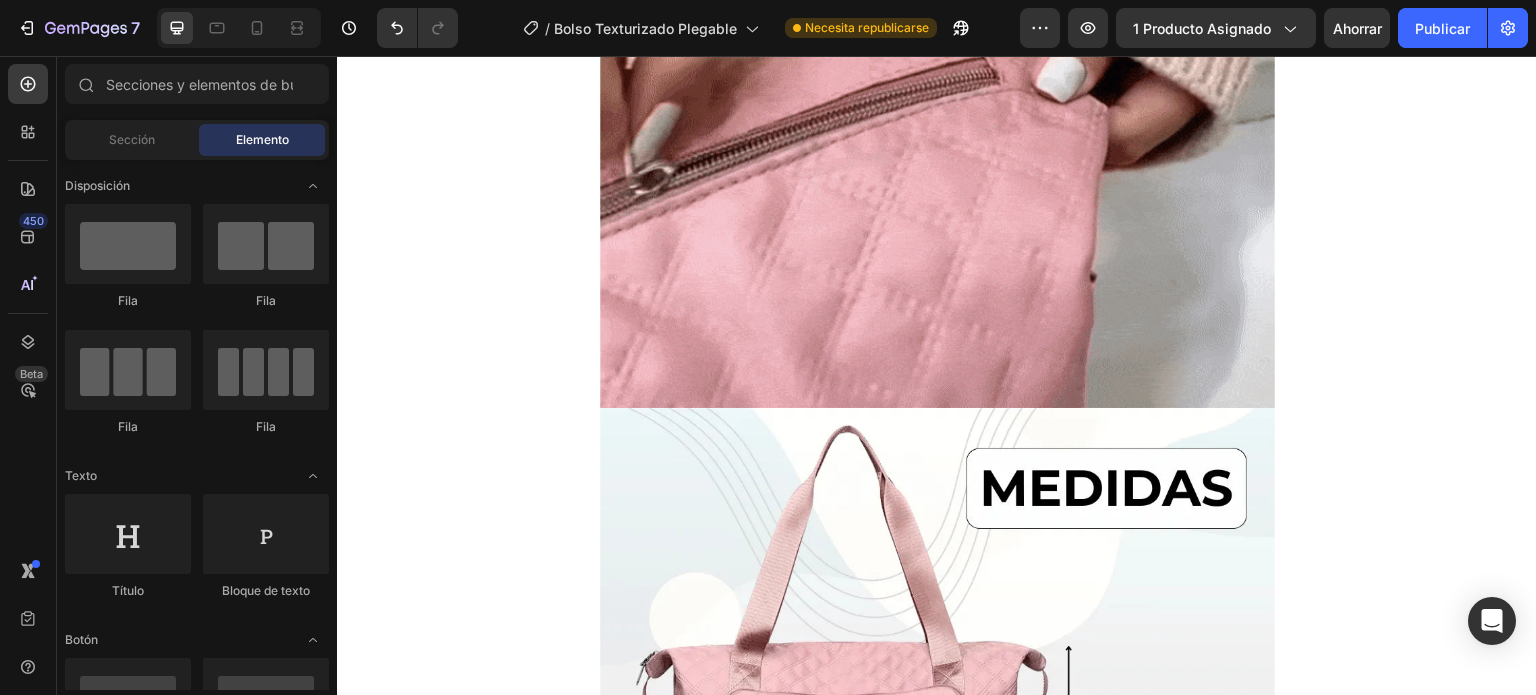 scroll, scrollTop: 10055, scrollLeft: 0, axis: vertical 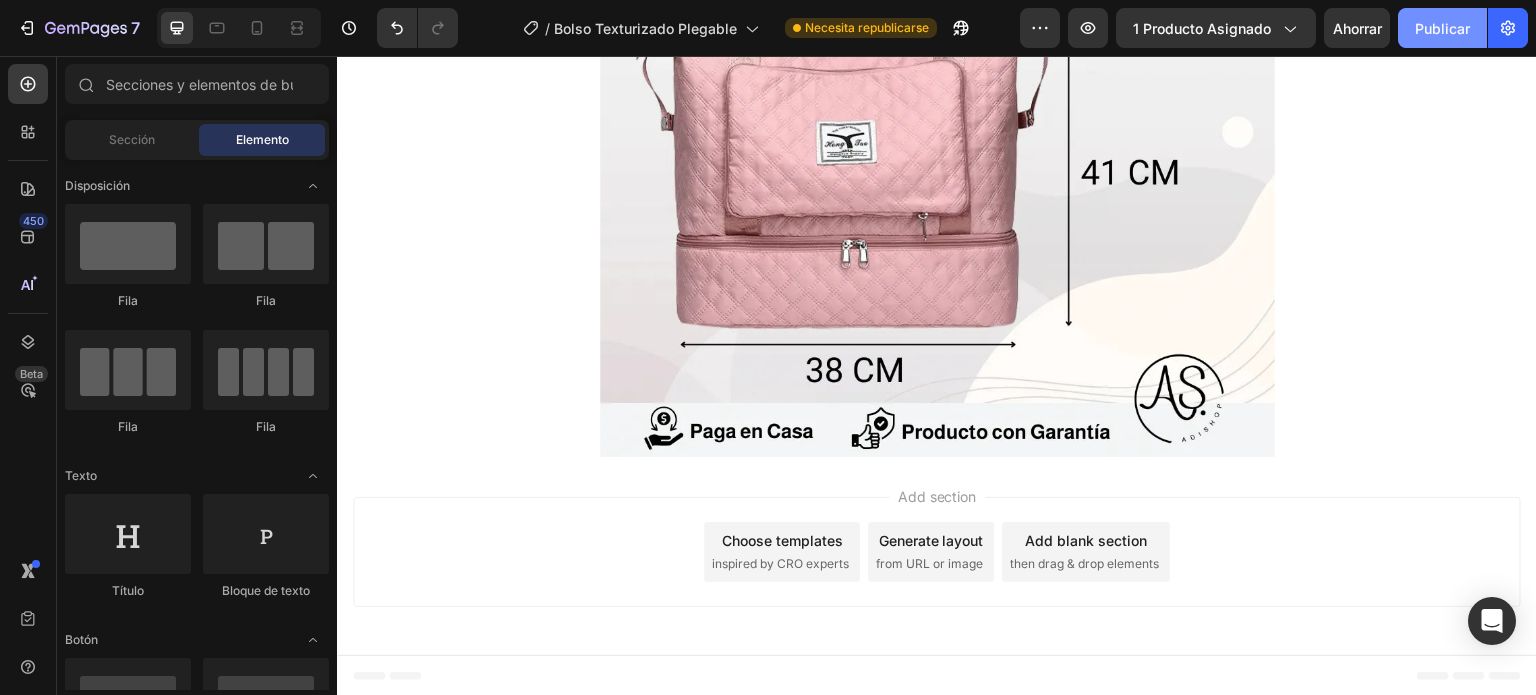 click on "Publicar" at bounding box center (1442, 28) 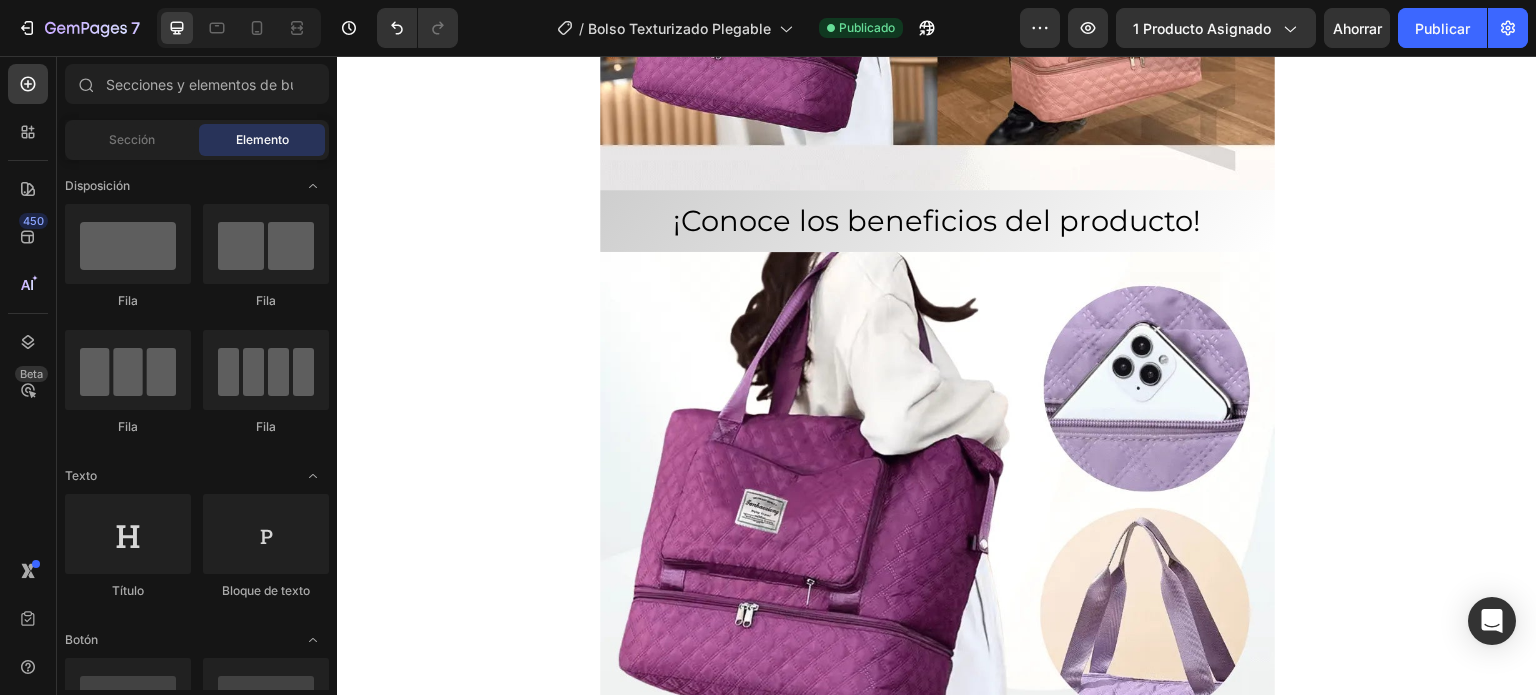 scroll, scrollTop: 4800, scrollLeft: 0, axis: vertical 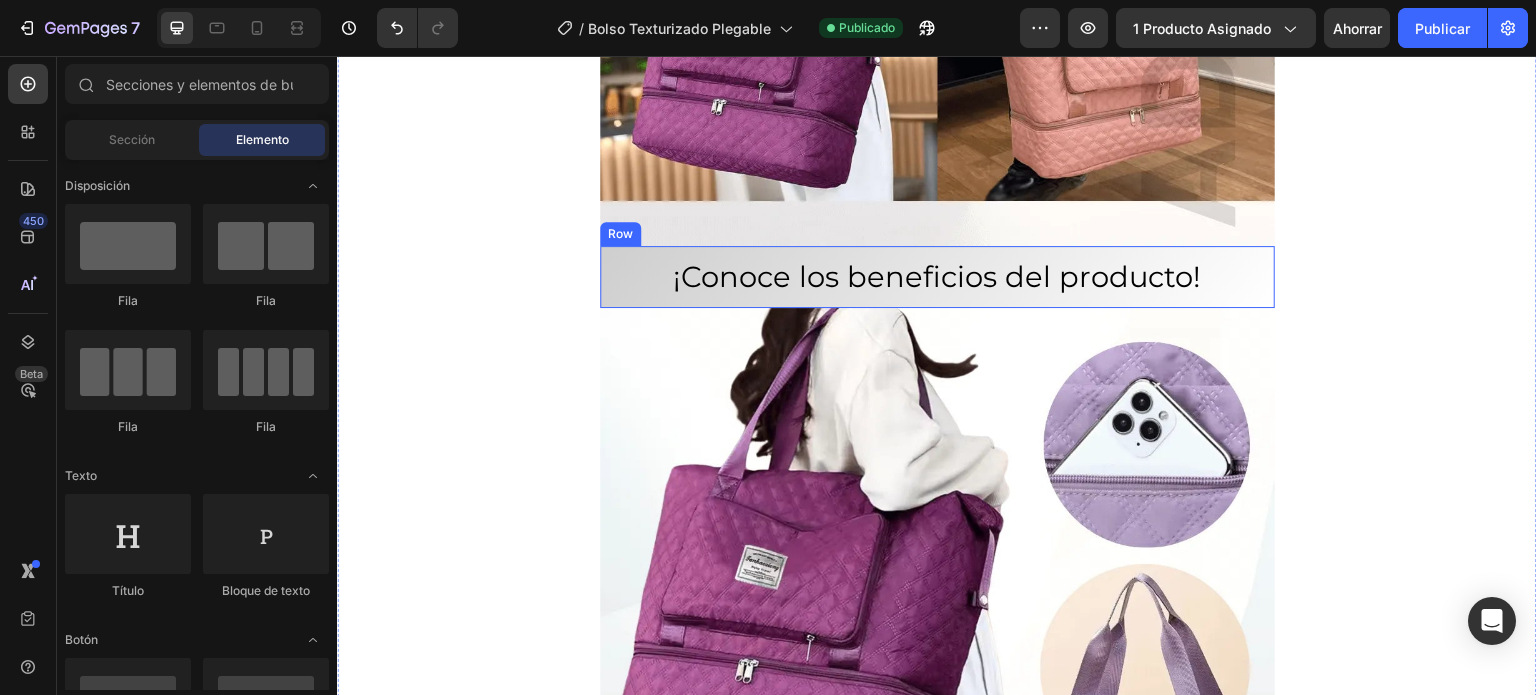 click on "¡Conoce los beneficios del producto! Text Block Product Row" at bounding box center [937, 277] 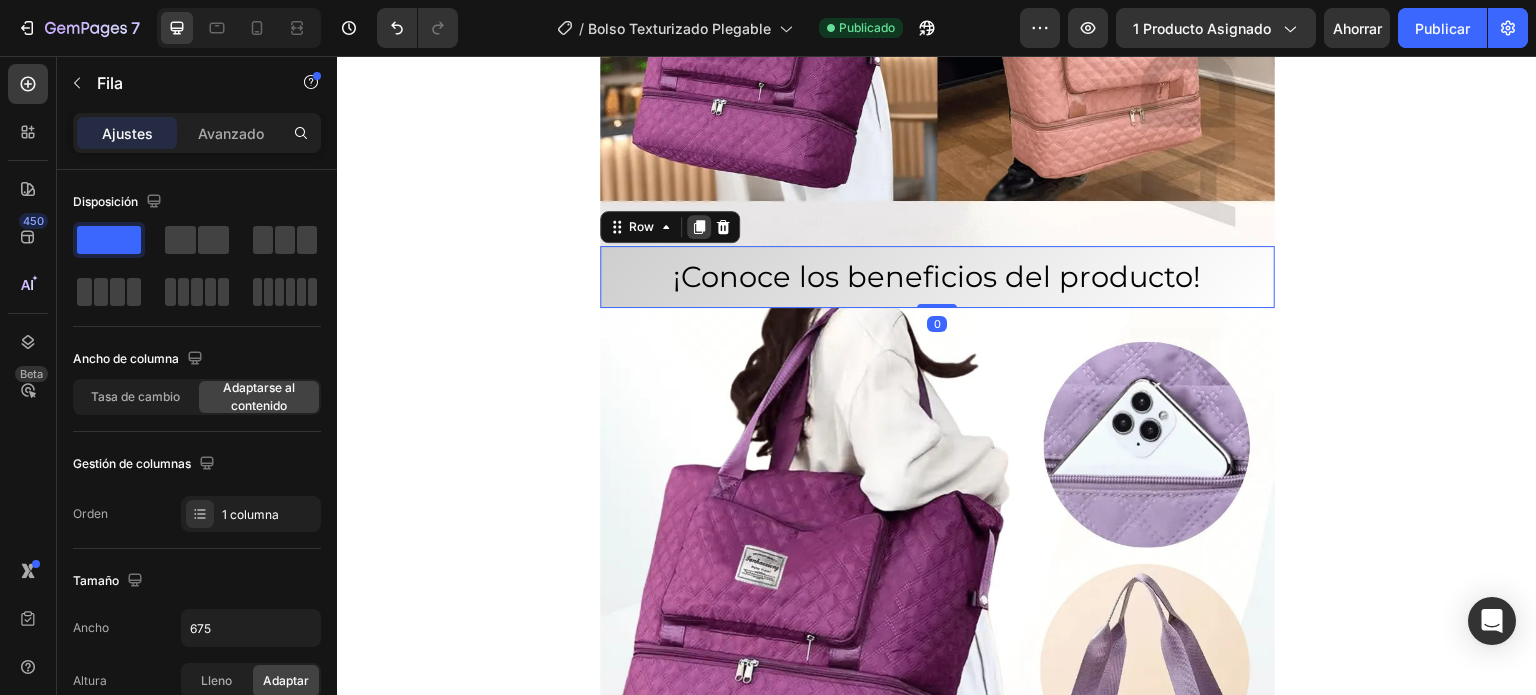 click 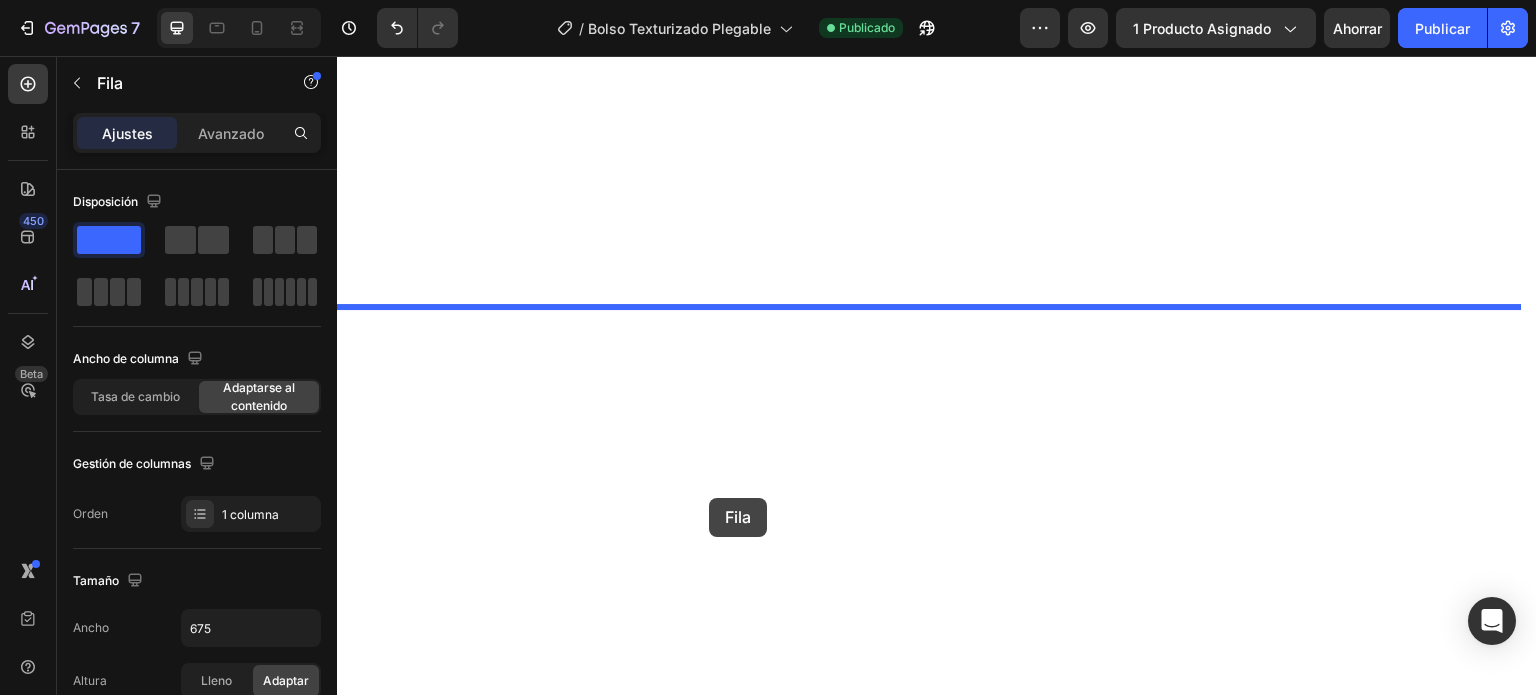 drag, startPoint x: 652, startPoint y: 287, endPoint x: 709, endPoint y: 498, distance: 218.56349 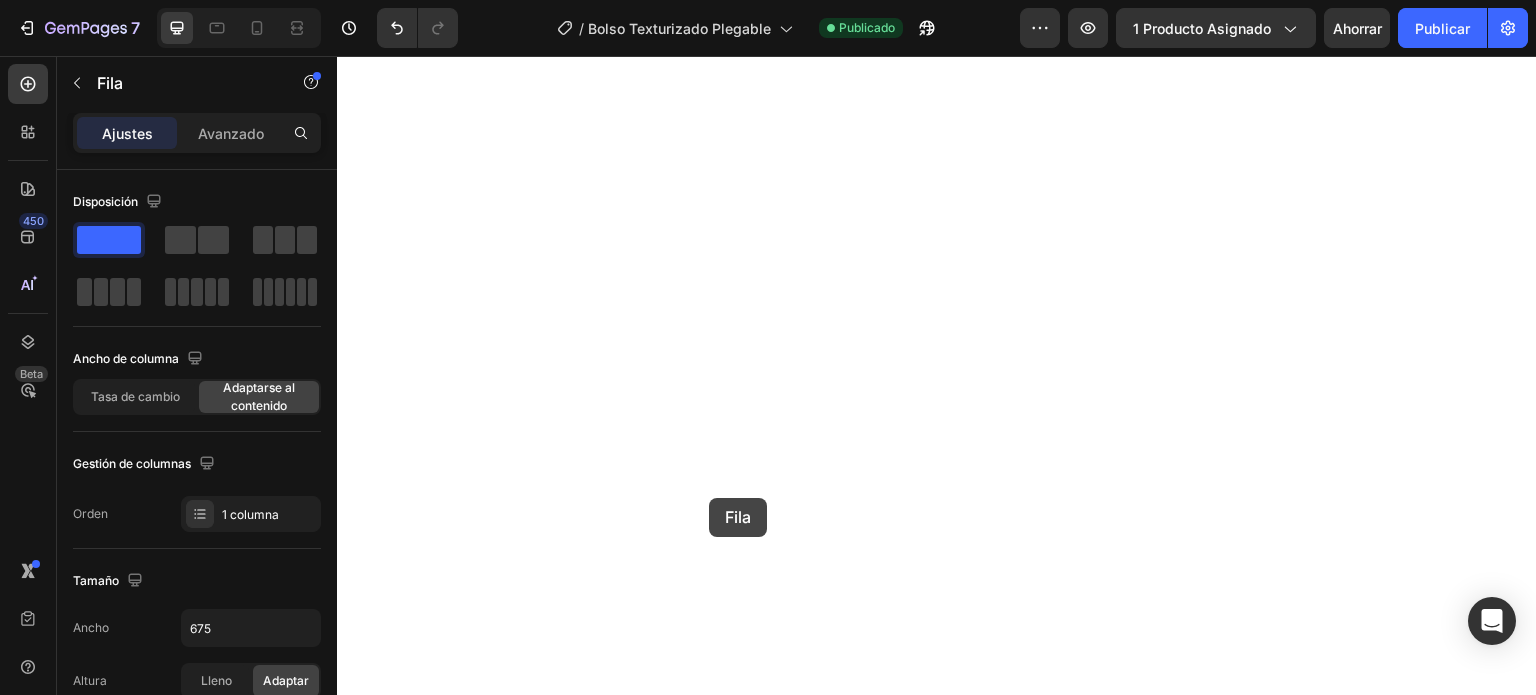 scroll, scrollTop: 6828, scrollLeft: 0, axis: vertical 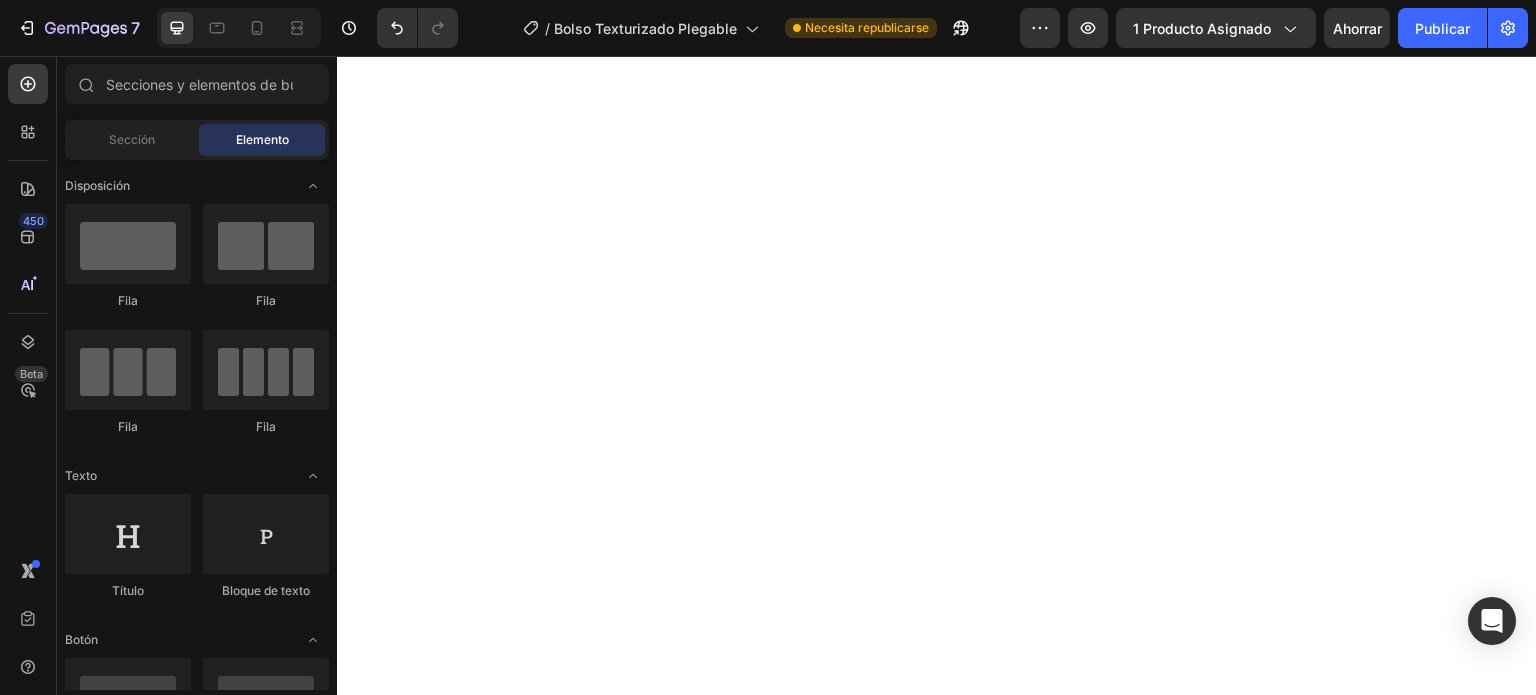 click on "¡Conoce los beneficios del producto!" at bounding box center (937, -397) 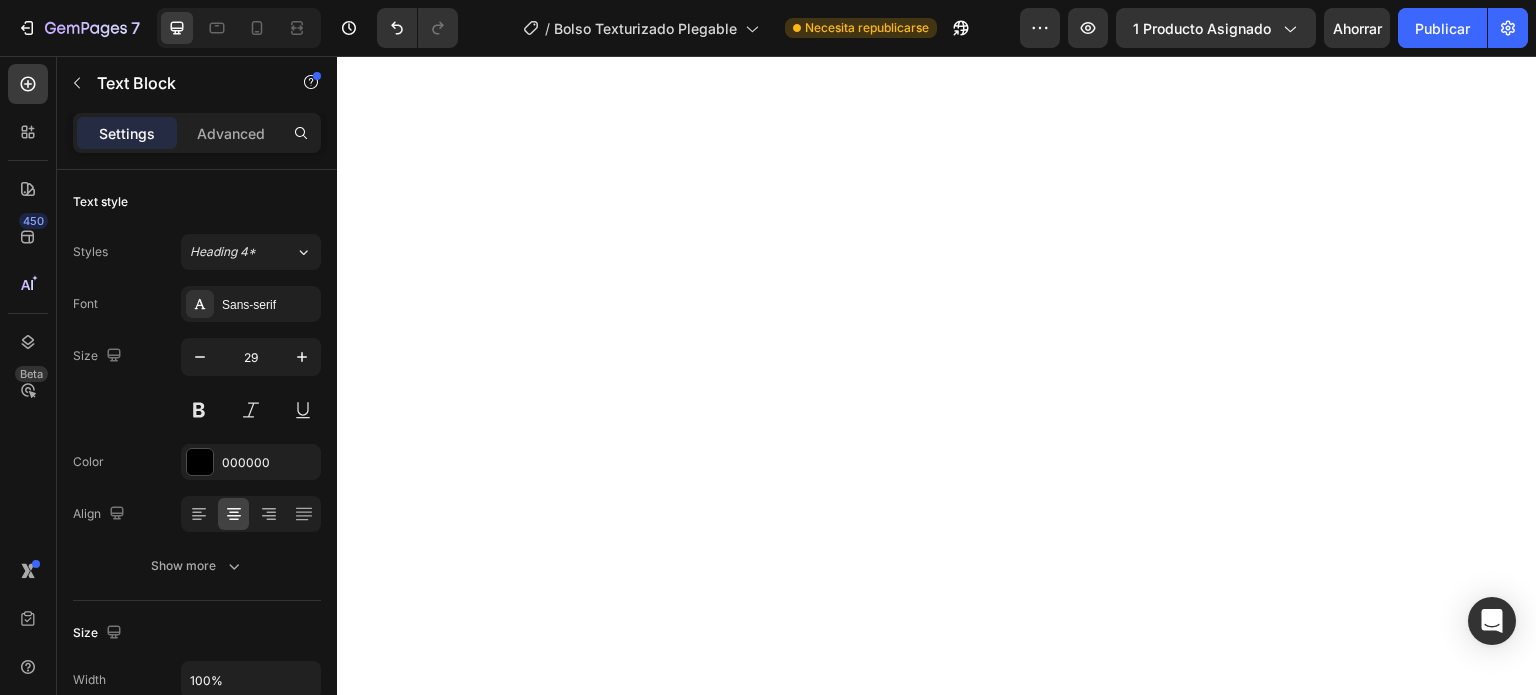 click on "¡Conoce los beneficios del producto!" at bounding box center (937, -397) 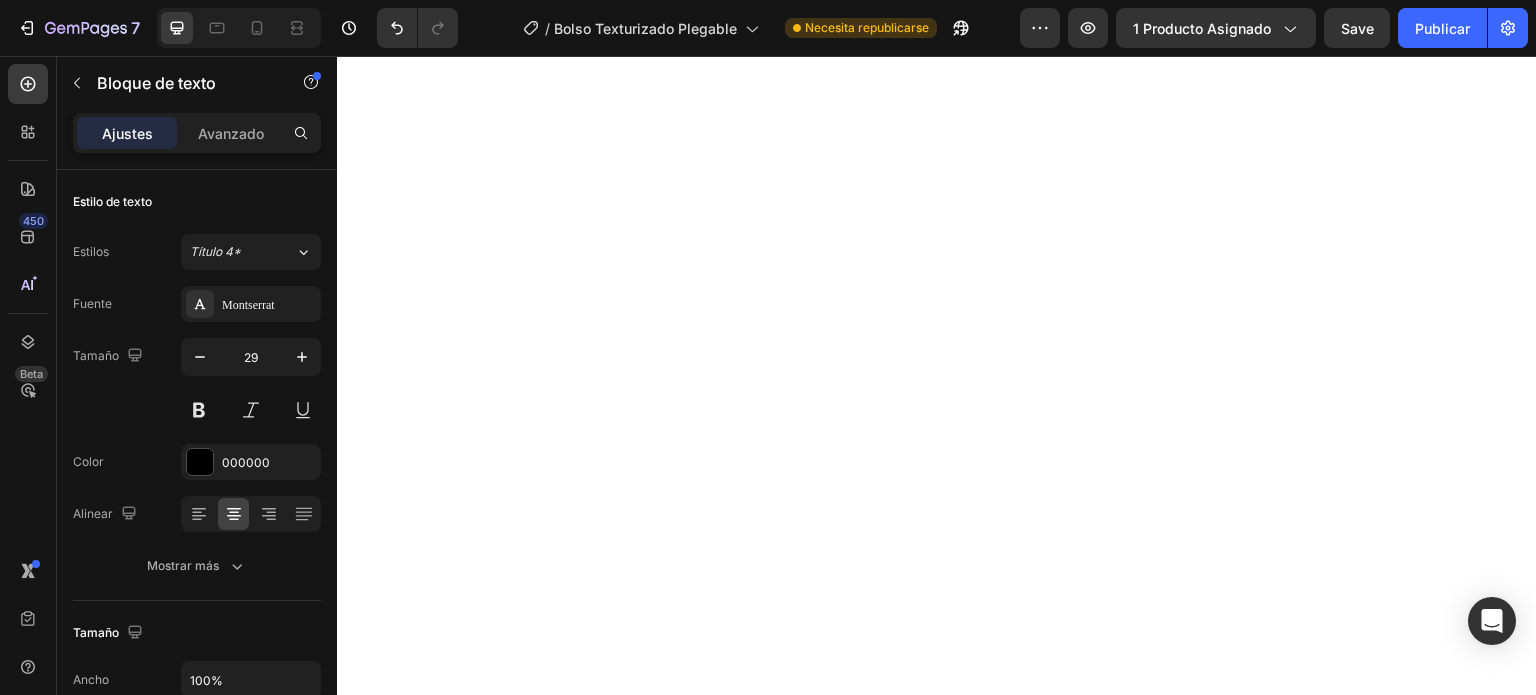 click on "Separa los zapatos o la ropa humeda" at bounding box center (937, -397) 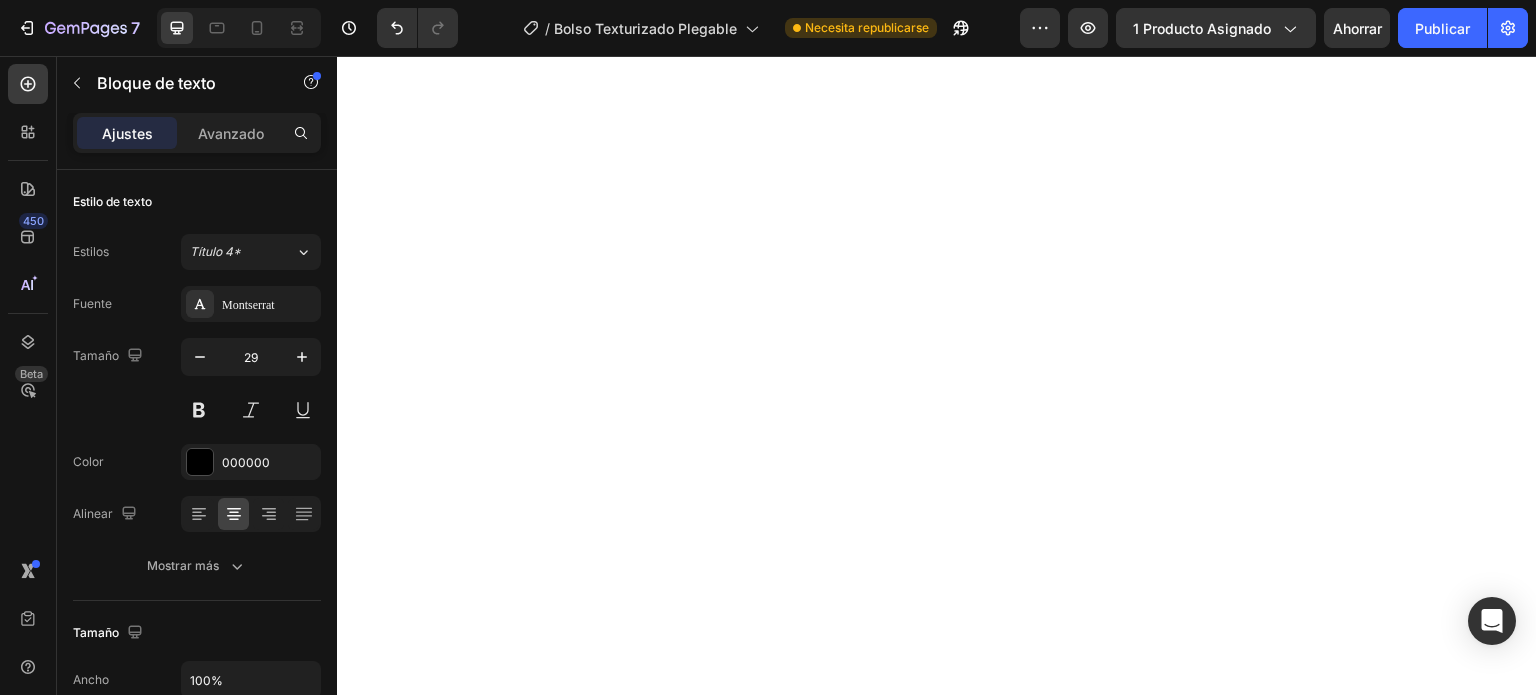 click on "Separa los zapatos o la ropa húmeda" at bounding box center [937, -397] 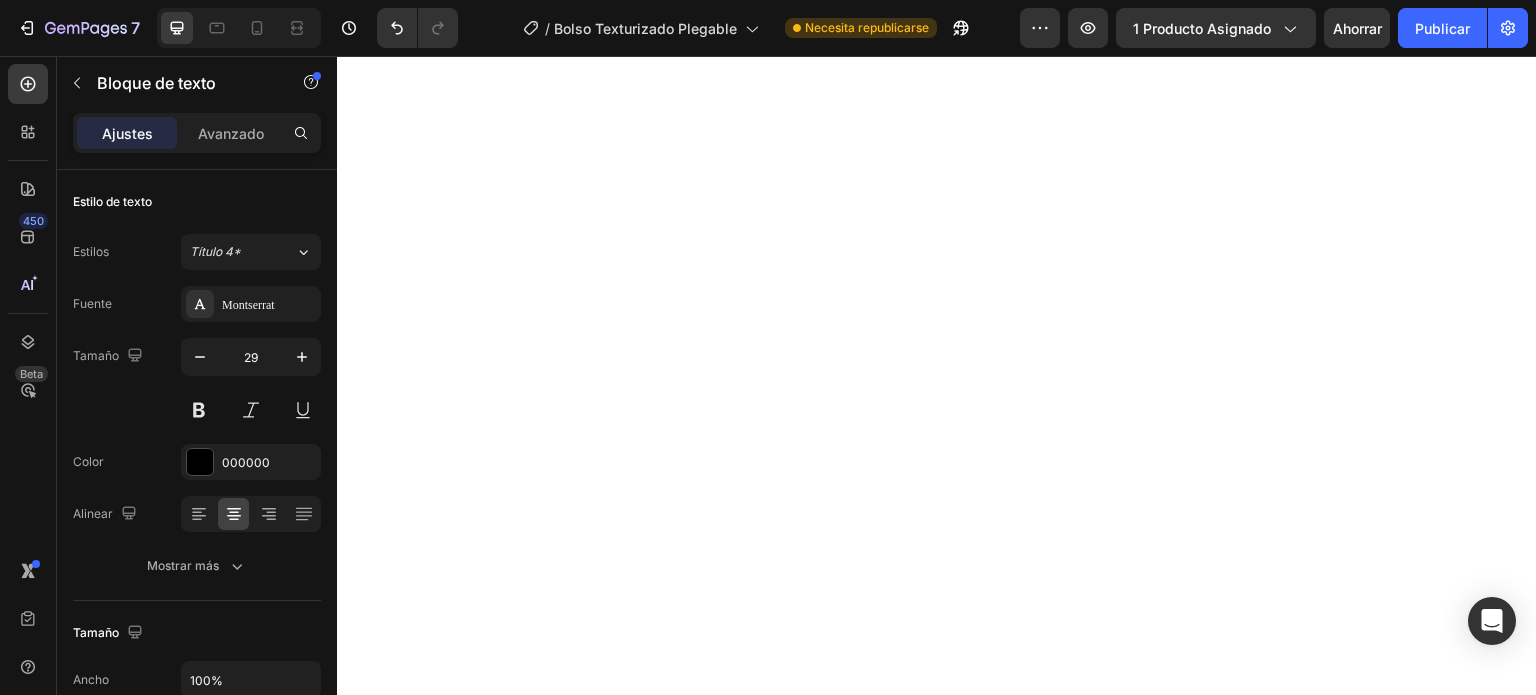 click on "Image ¡Soporta un peso Máximo de [NUMBER] KG! Text Block Product Row Image $[PRICE], [CURRENCY] Product Price Product Price No compare price Product Price Row COMPRA Y PAGA EN CASA Dynamic Checkout Product Row Image ¡Llévalo en el hombro o en la mano! Text Block Product Row Image ¡Conoce los beneficios del producto! Text Block Product Row Image $[PRICE], [CURRENCY] Product Price Product Price No compare price Product Price Row COMPRA Y PAGA EN CASA Dynamic Checkout Product Row Image Separa los zapatos o la ropa húmeda Text Block 0 Product Row Image Image $[PRICE], [CURRENCY] Product Price Product Price No compare price Product Price Row COMPRA Y PAGA EN CASA Dynamic Checkout Product Row" at bounding box center [937, -3059] 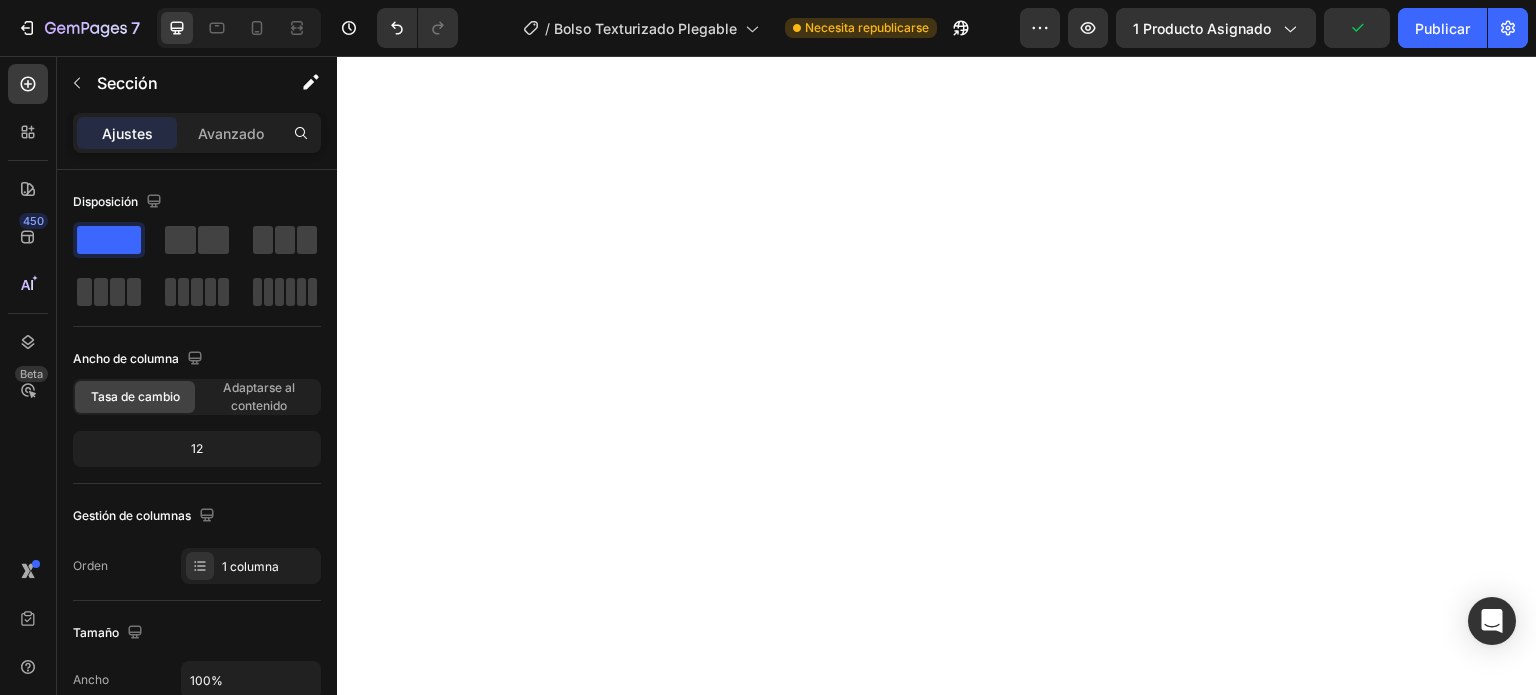 scroll, scrollTop: 6329, scrollLeft: 0, axis: vertical 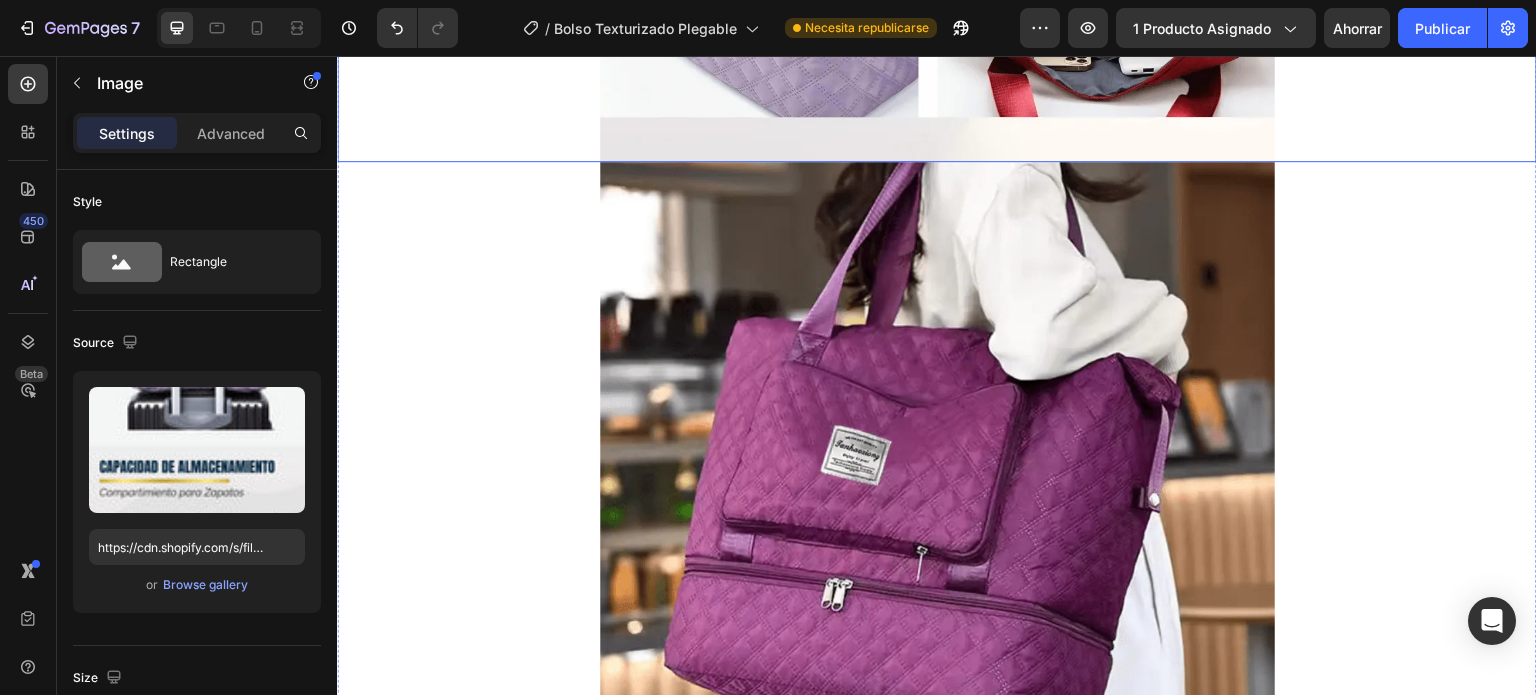 click at bounding box center [937, -438] 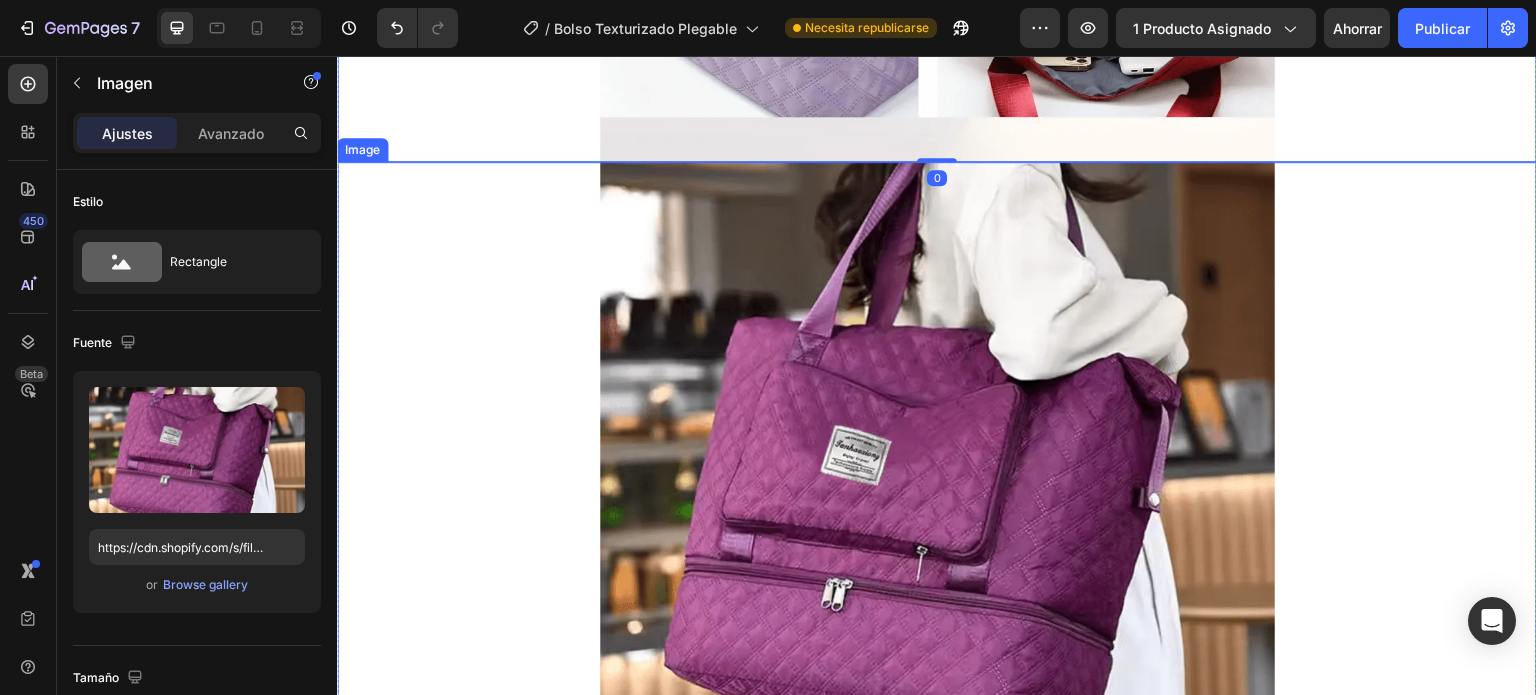 click at bounding box center [937, 499] 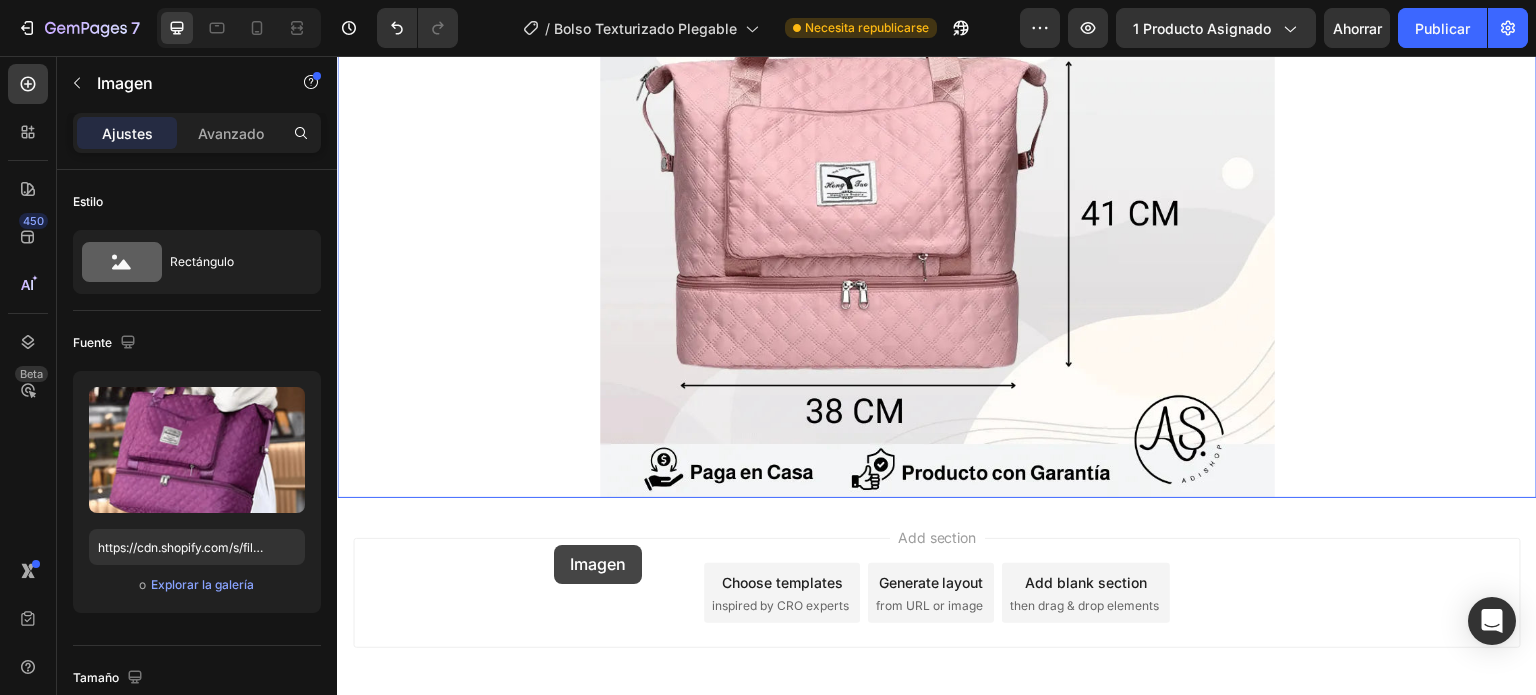 scroll, scrollTop: 10116, scrollLeft: 0, axis: vertical 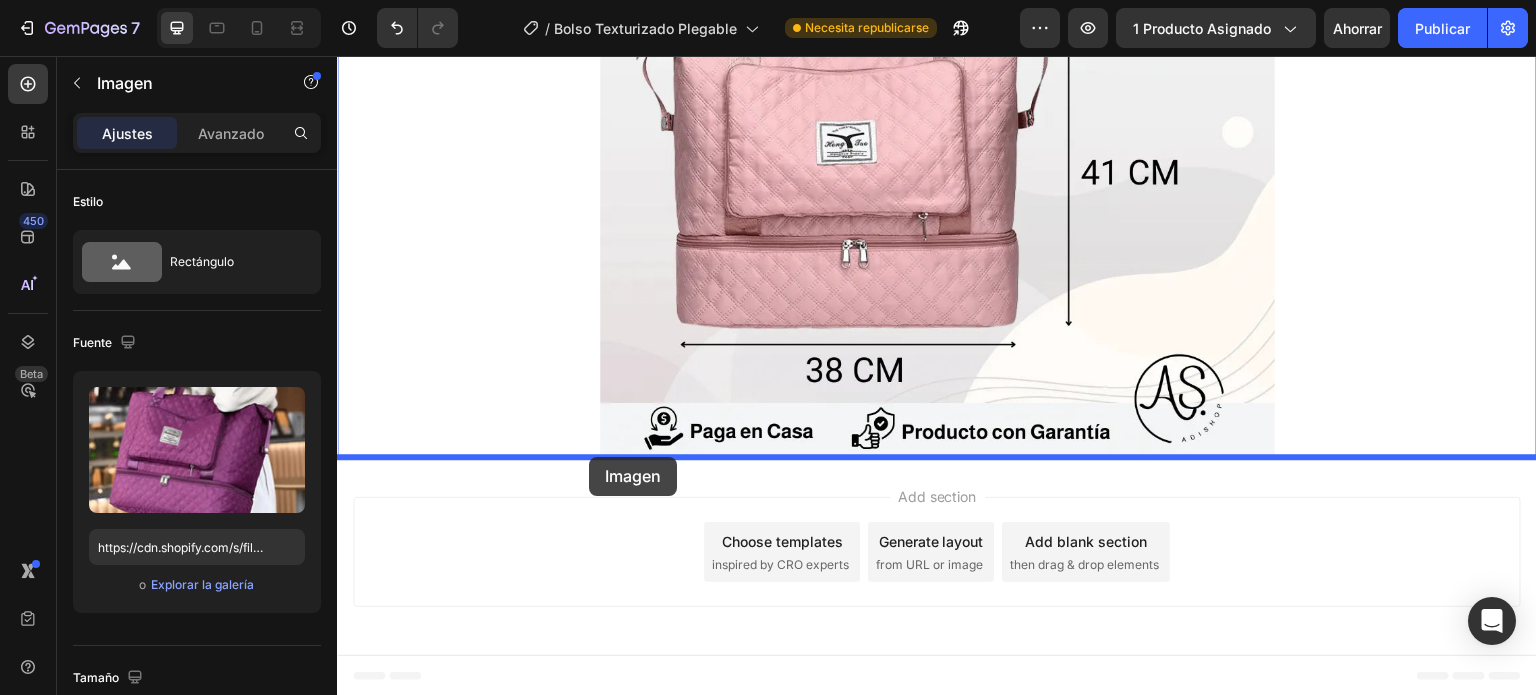 drag, startPoint x: 404, startPoint y: 144, endPoint x: 589, endPoint y: 457, distance: 363.58493 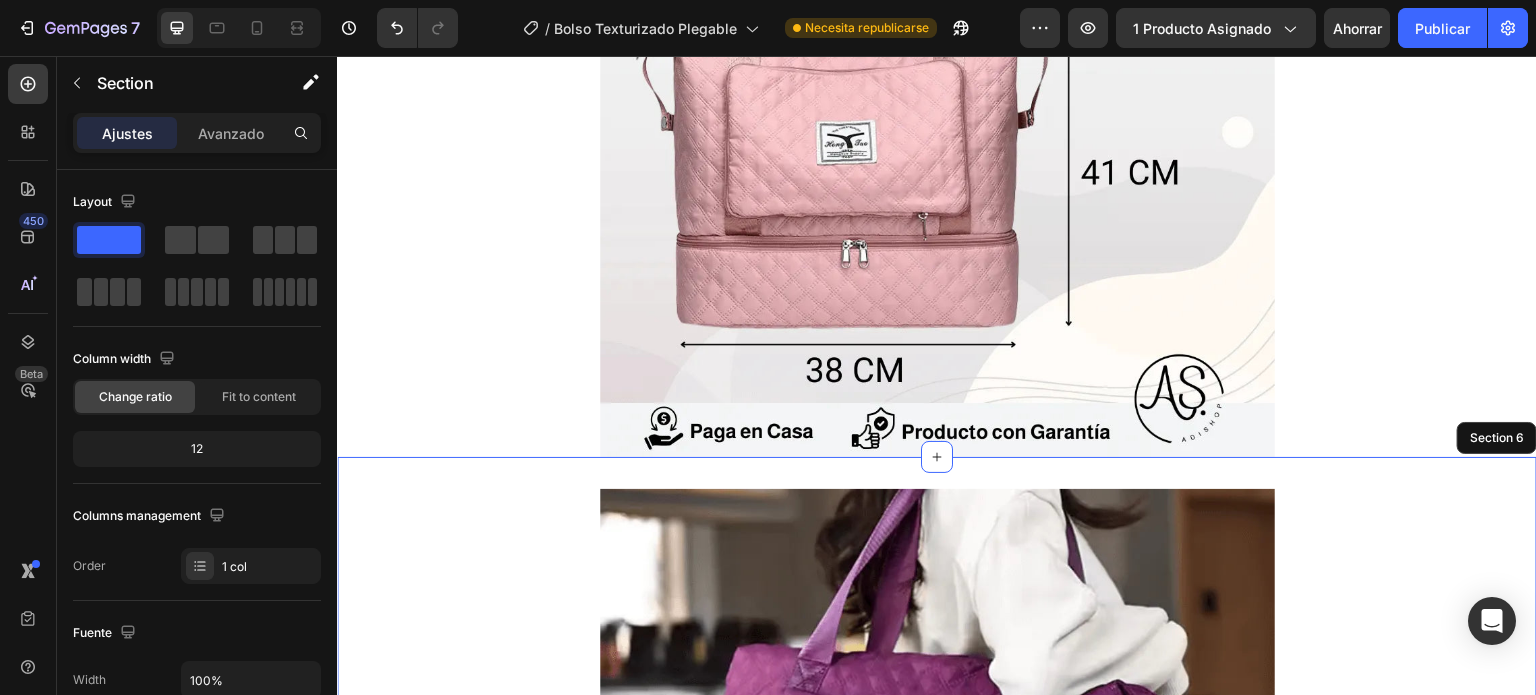 click on "Image   0 Section 6" at bounding box center [937, 826] 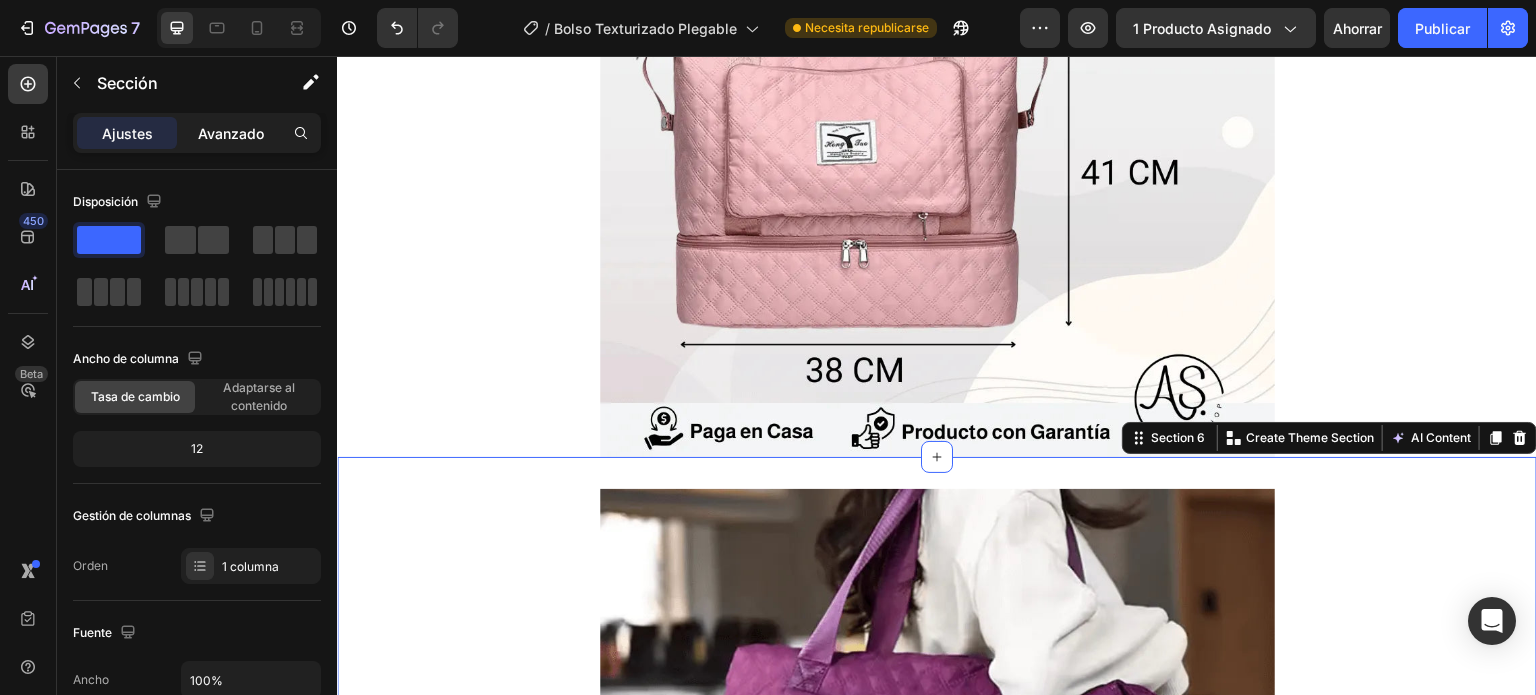 click on "Avanzado" at bounding box center (231, 133) 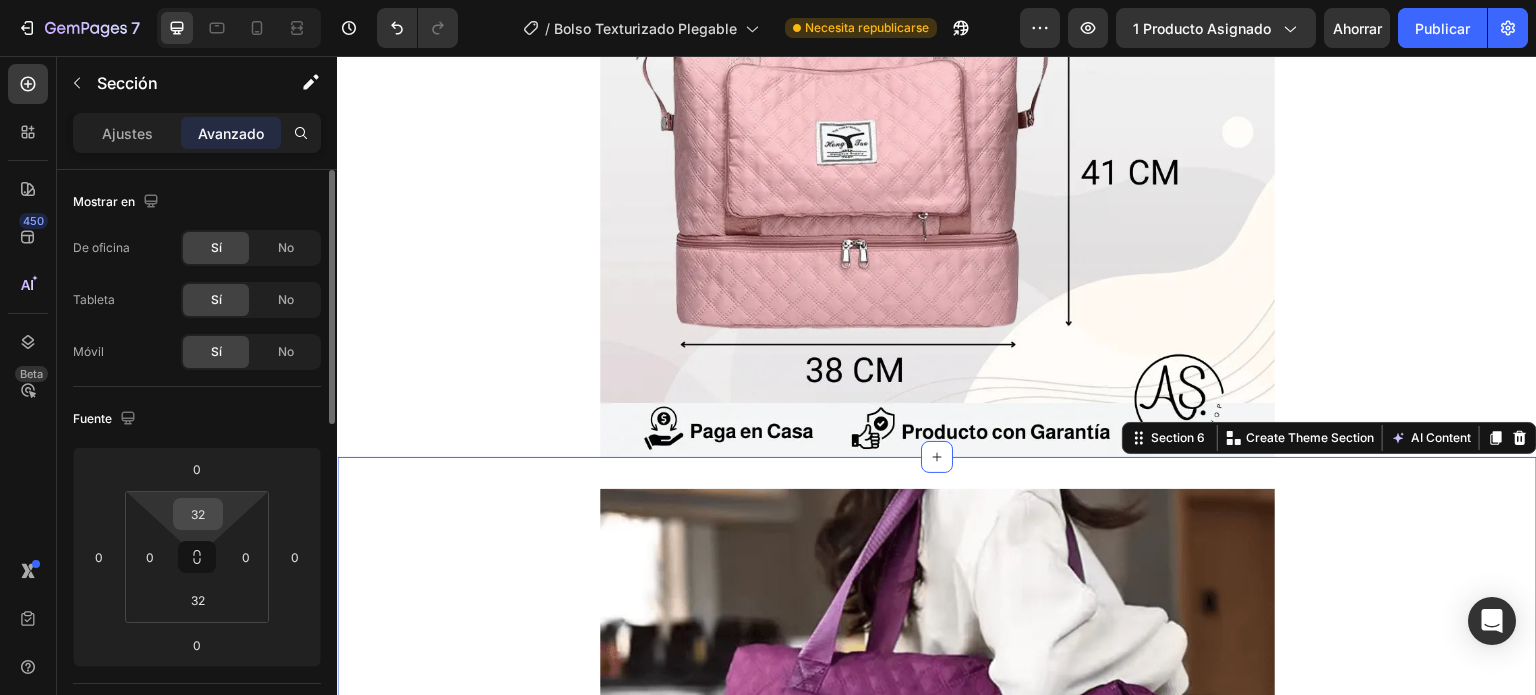 click on "32" at bounding box center (198, 514) 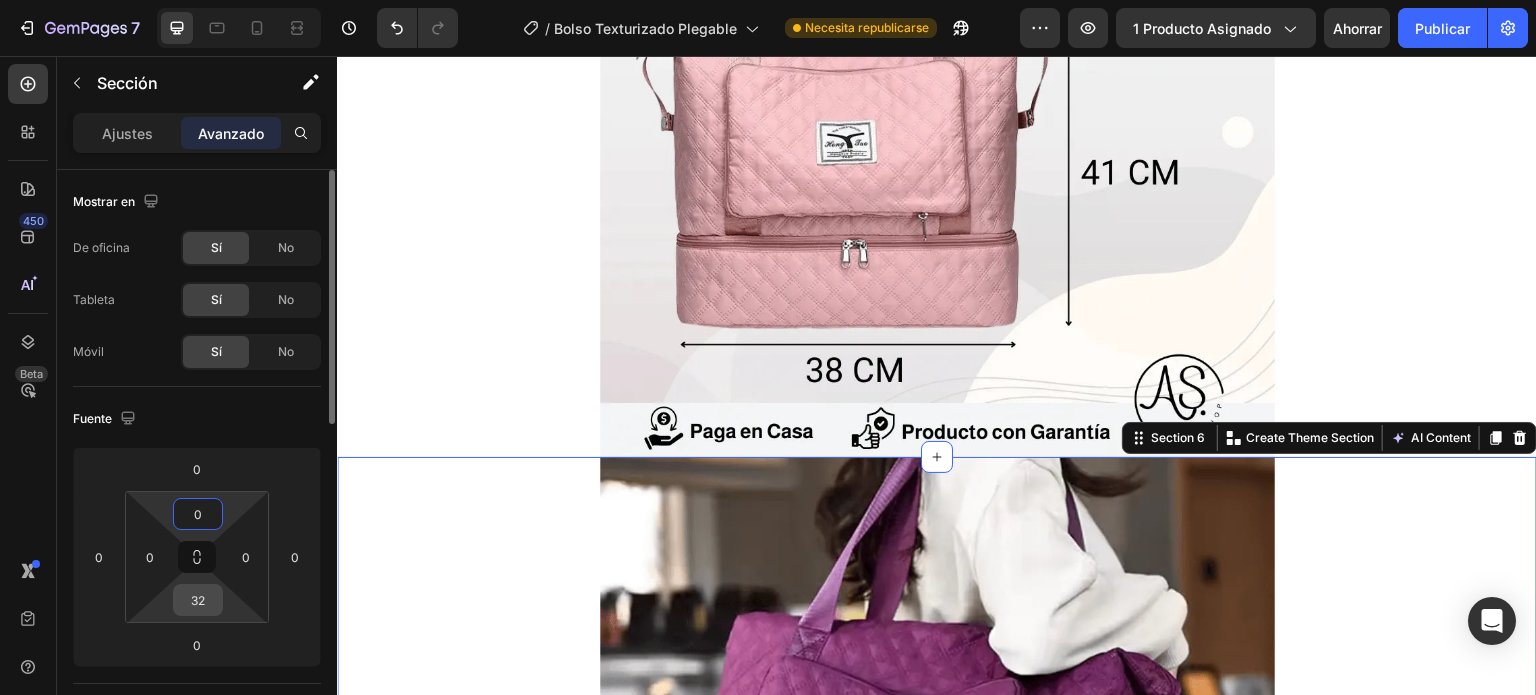 type on "0" 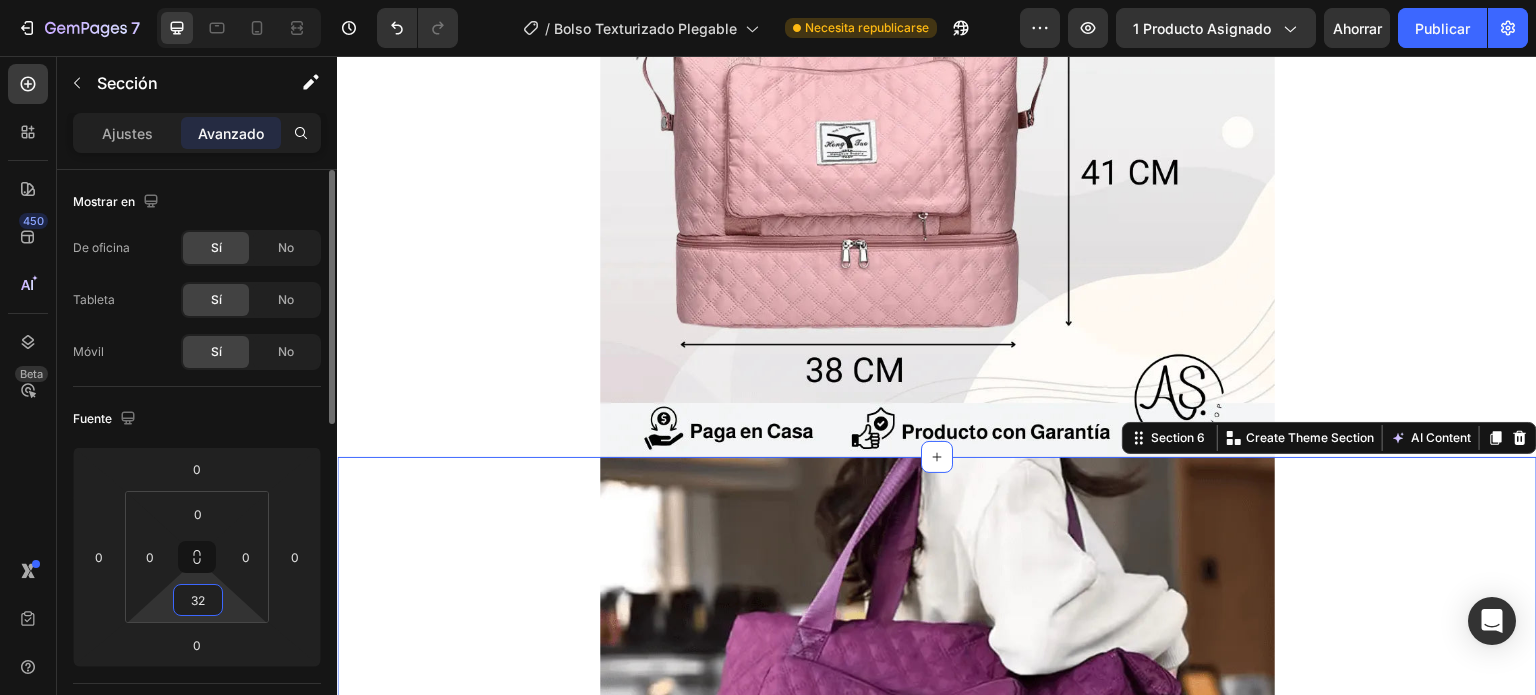 click on "32" at bounding box center [198, 600] 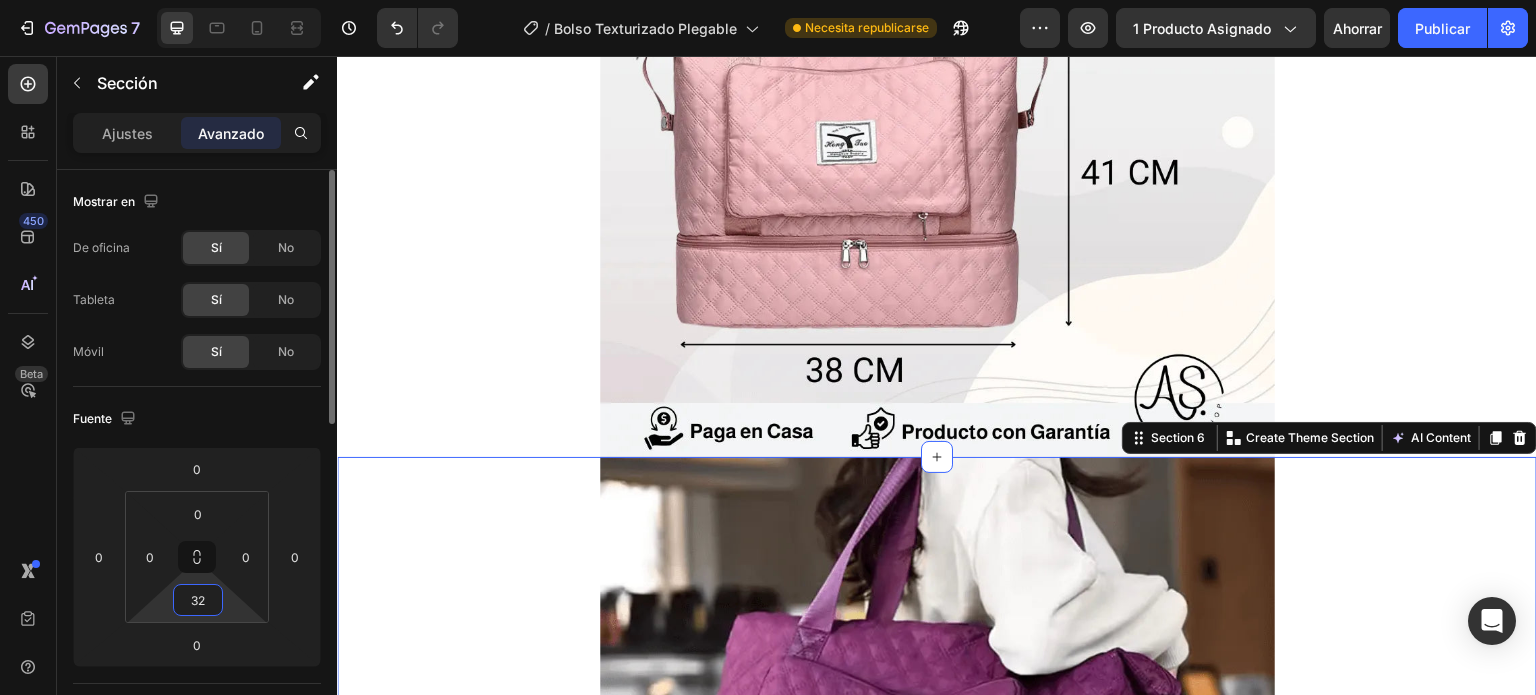 type on "0" 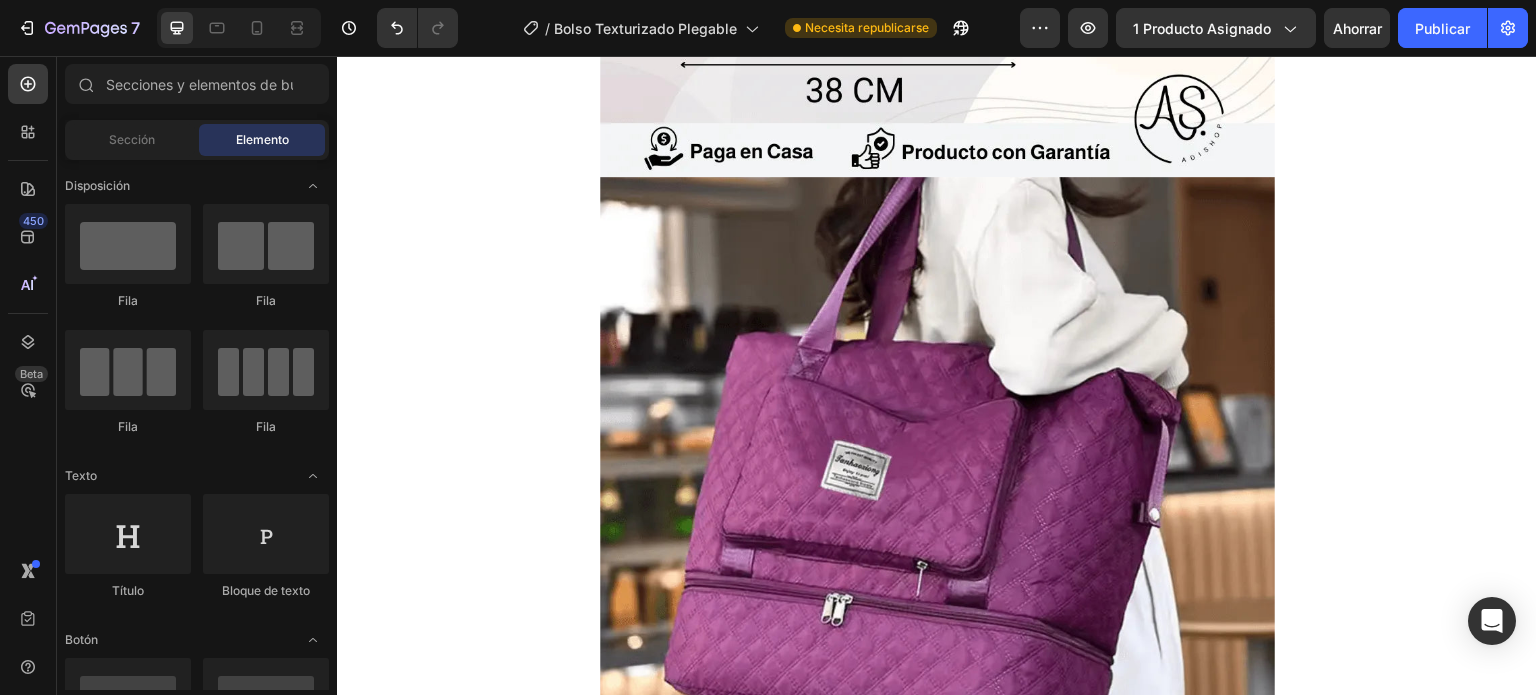 scroll, scrollTop: 10320, scrollLeft: 0, axis: vertical 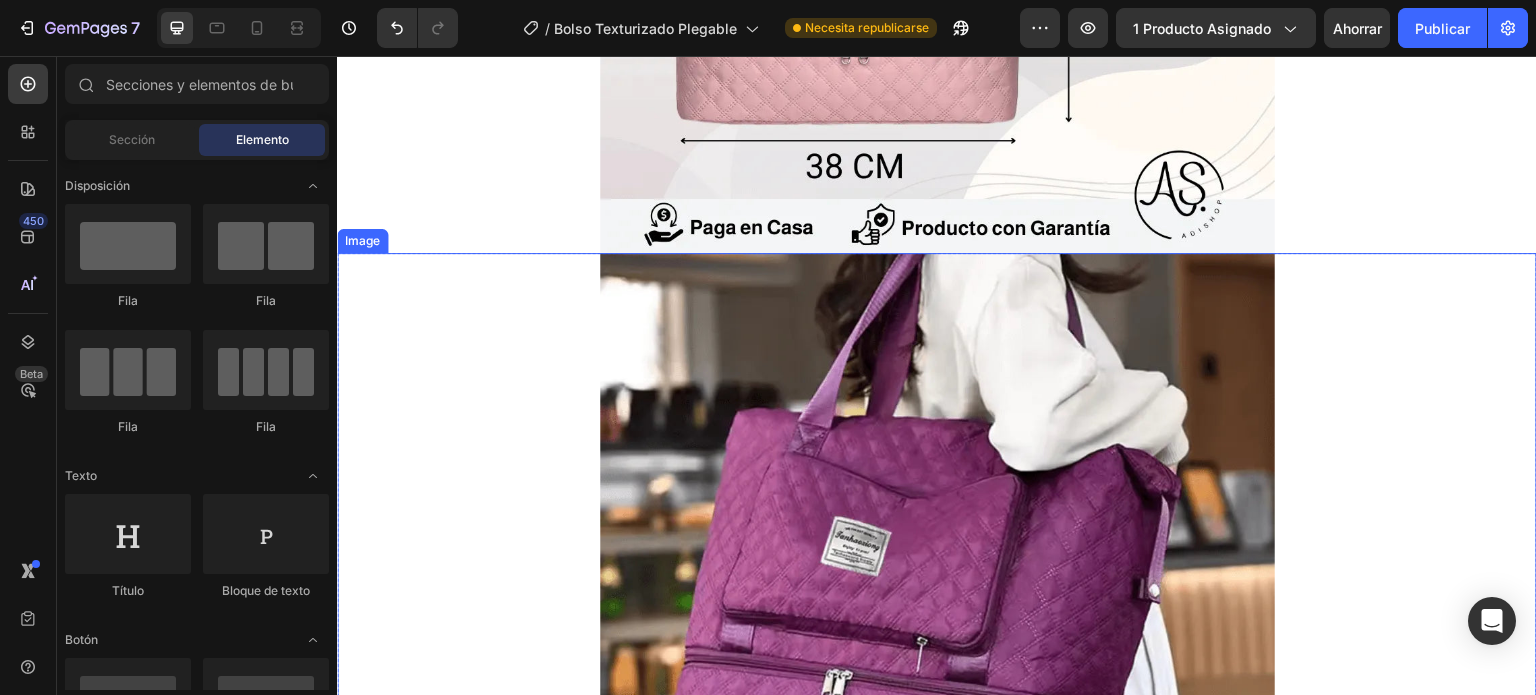 click at bounding box center (937, 590) 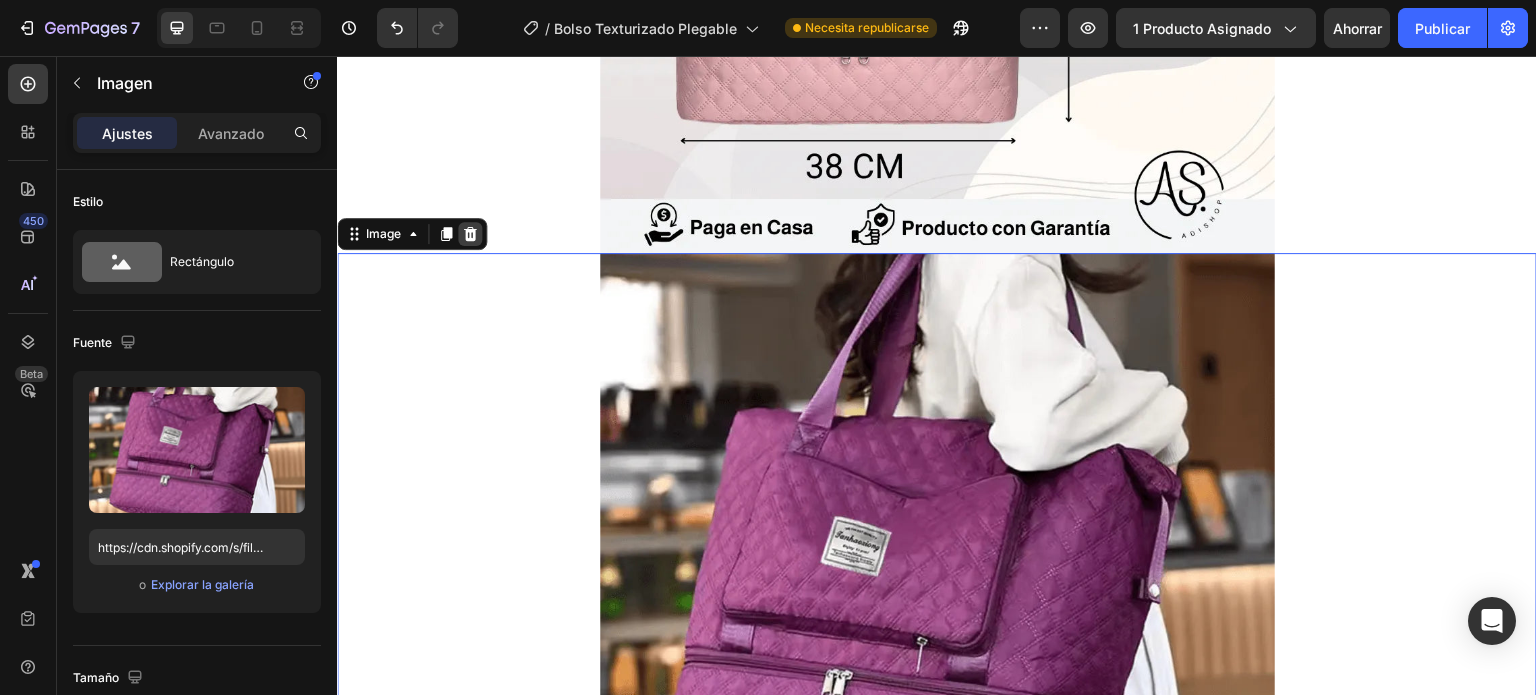 click 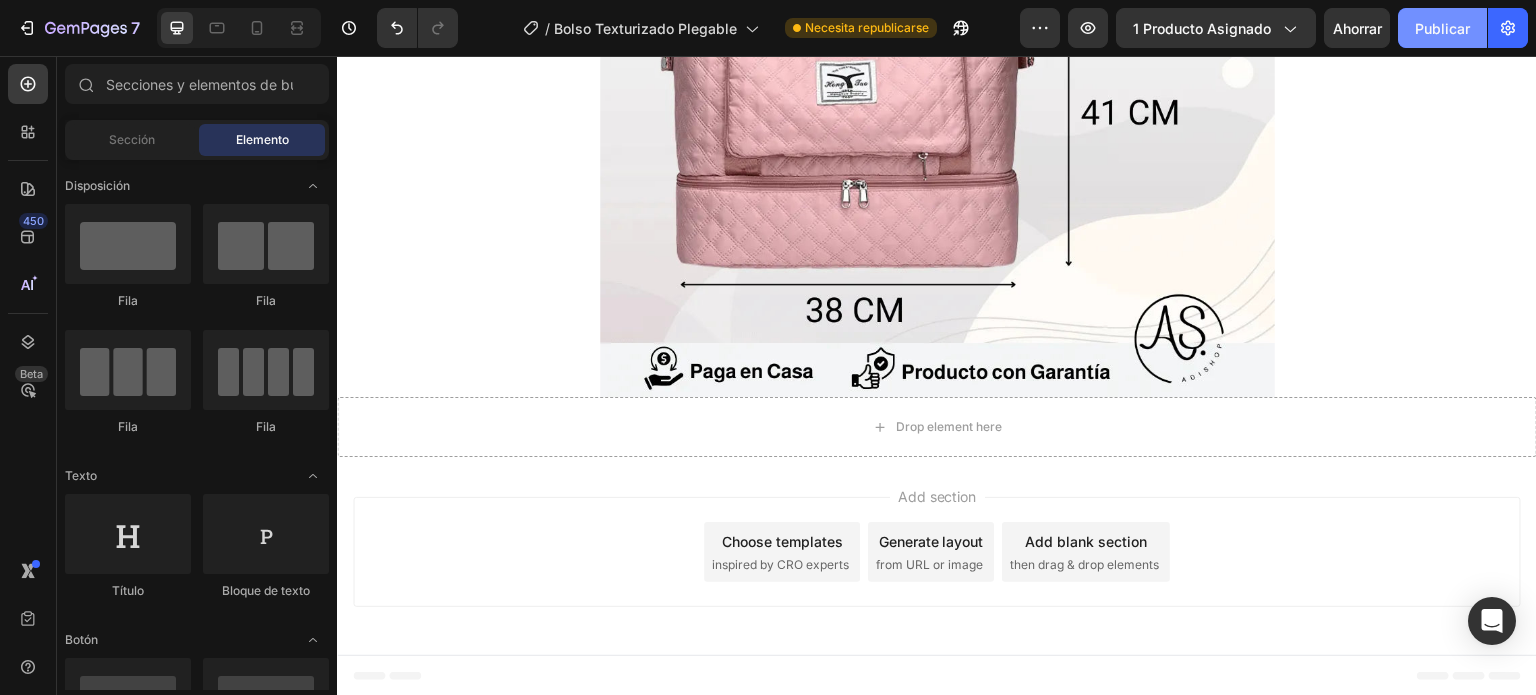 click on "Publicar" at bounding box center (1442, 28) 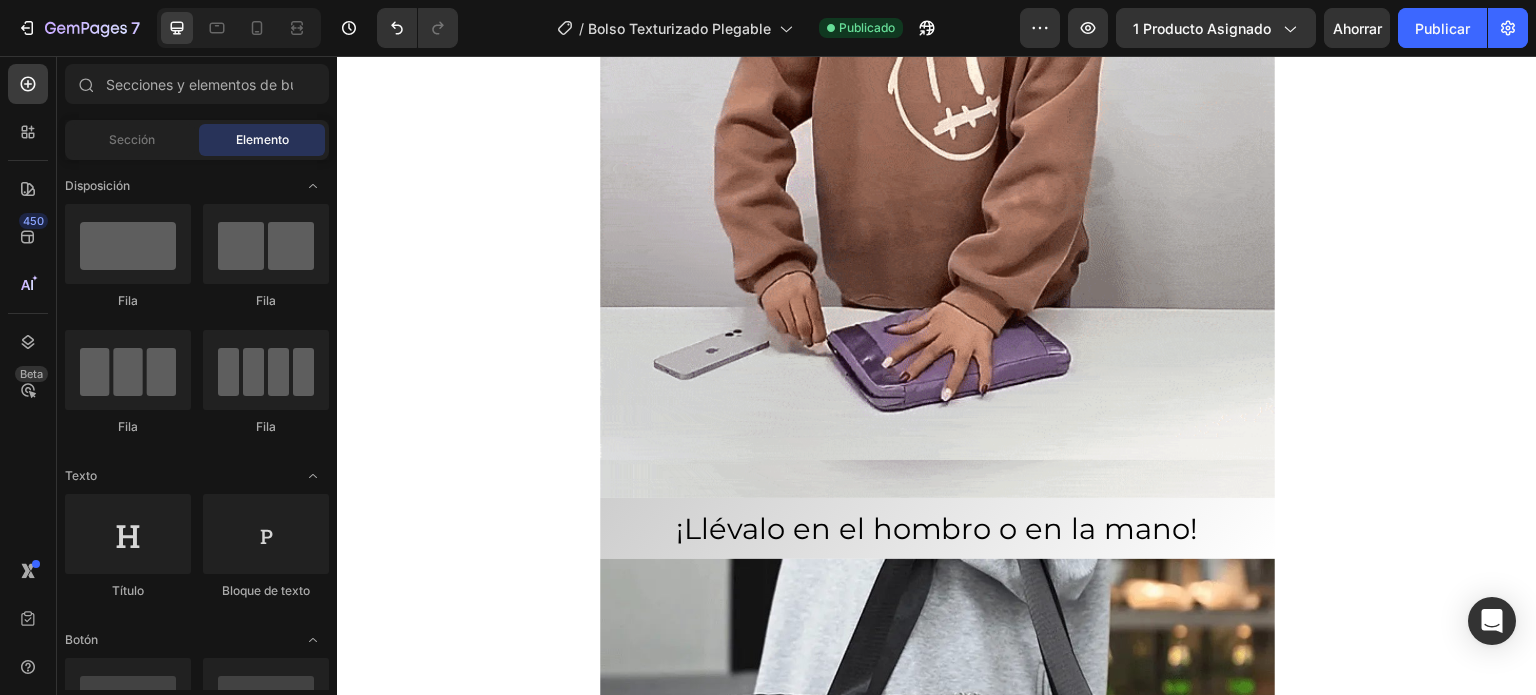 scroll, scrollTop: 3232, scrollLeft: 0, axis: vertical 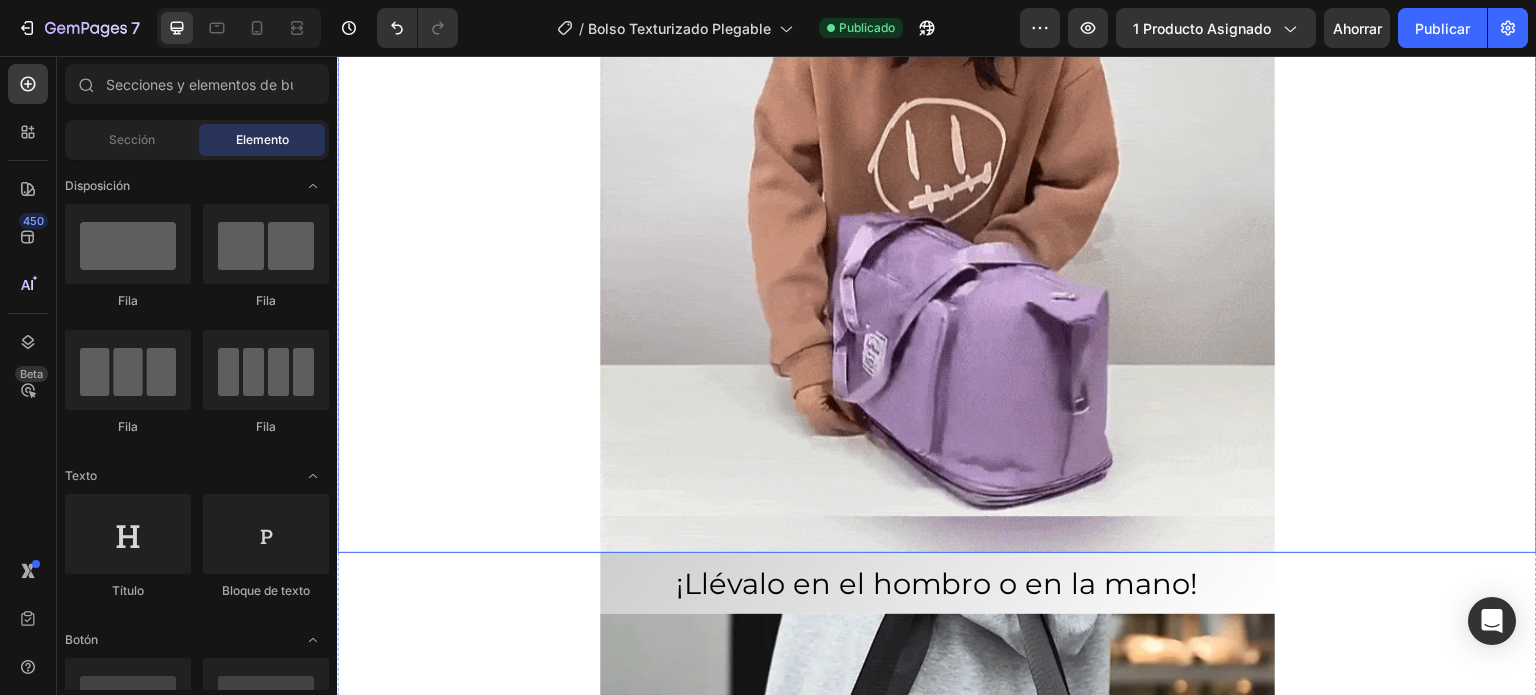 click at bounding box center (937, 215) 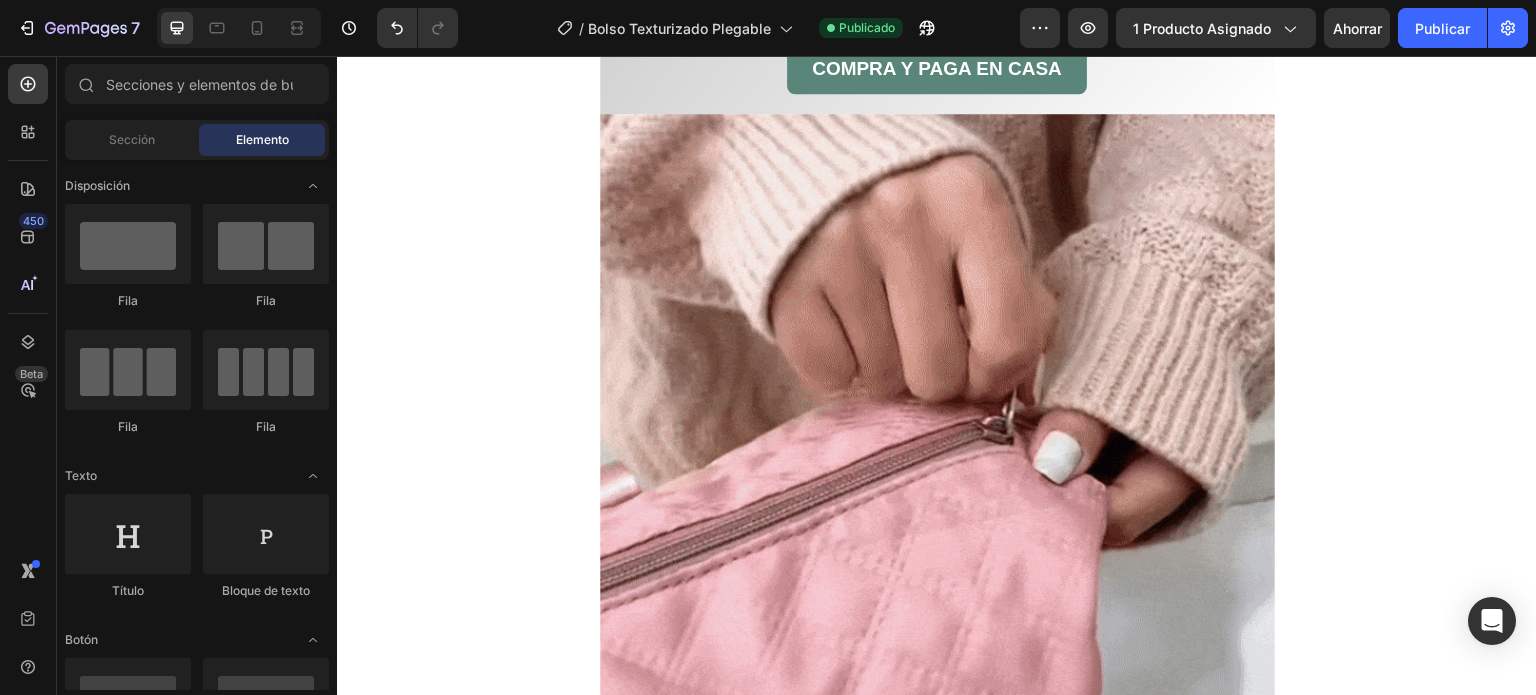scroll, scrollTop: 8636, scrollLeft: 0, axis: vertical 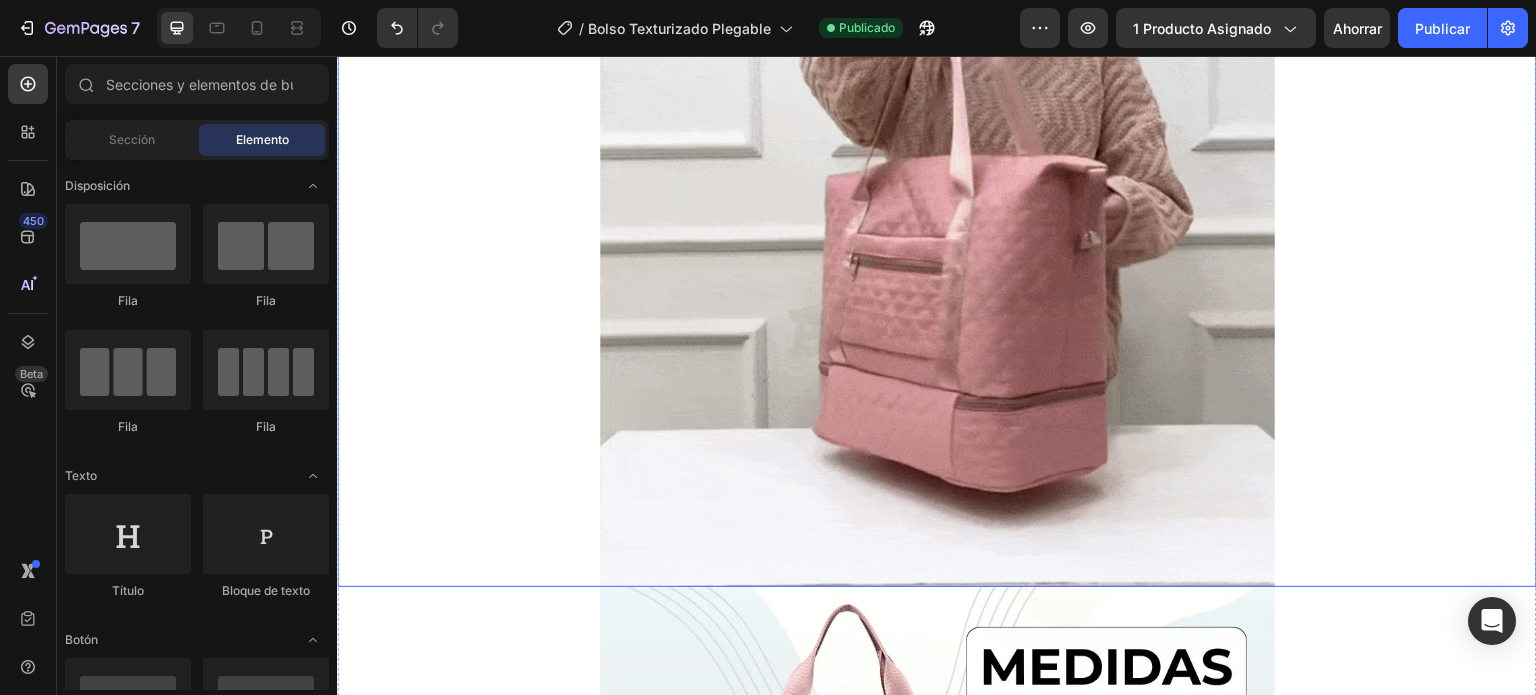 click at bounding box center (937, 249) 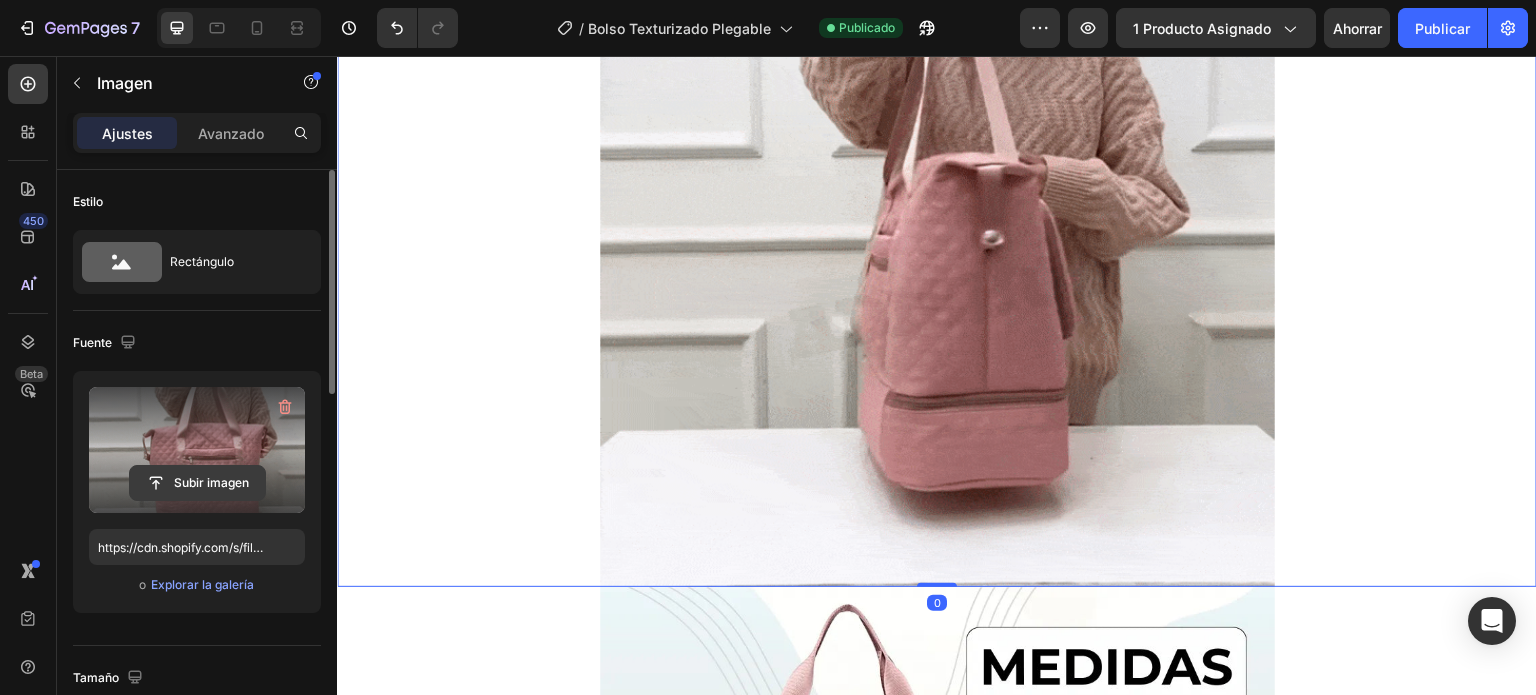 click 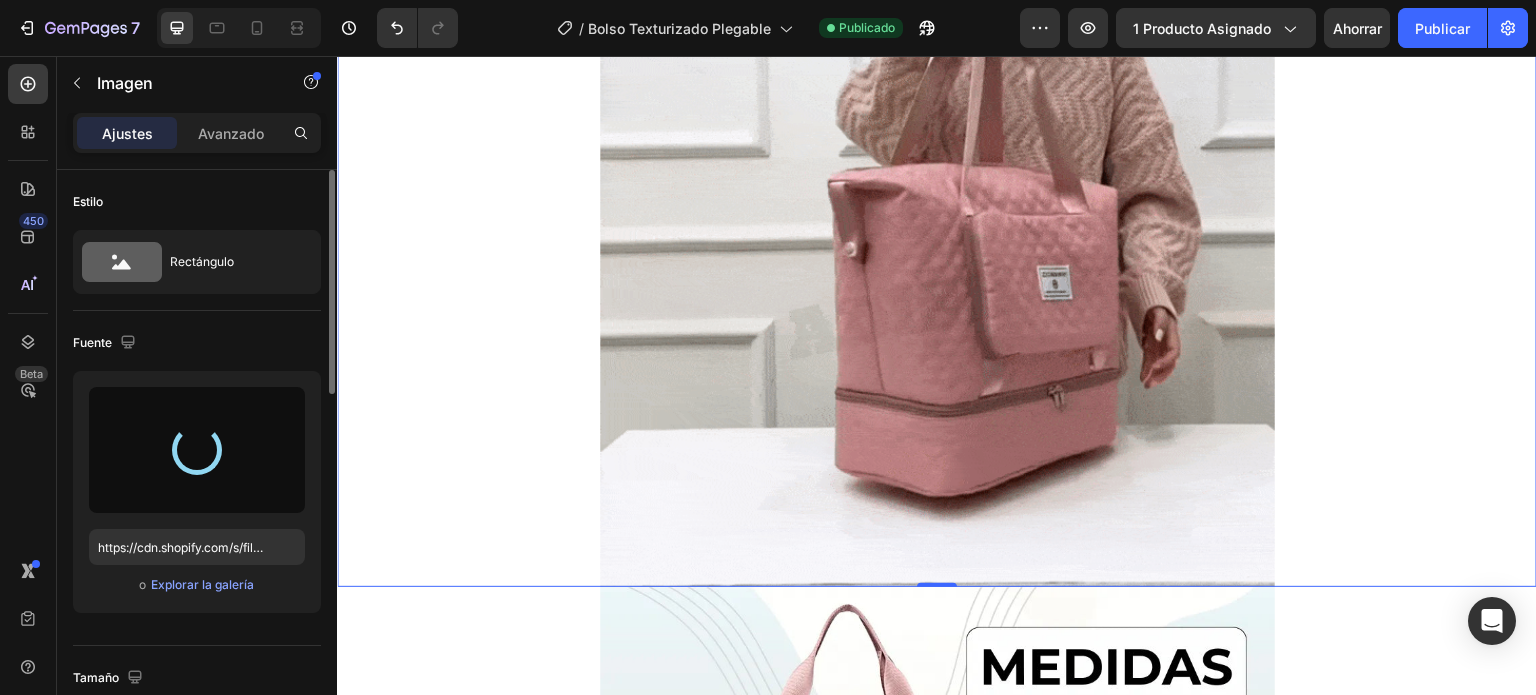 type on "https://cdn.shopify.com/s/files/1/0708/1902/0978/files/gempages_565411596948472817-bf59d270-565e-4f17-8a56-1ffe0ba7bf30.gif" 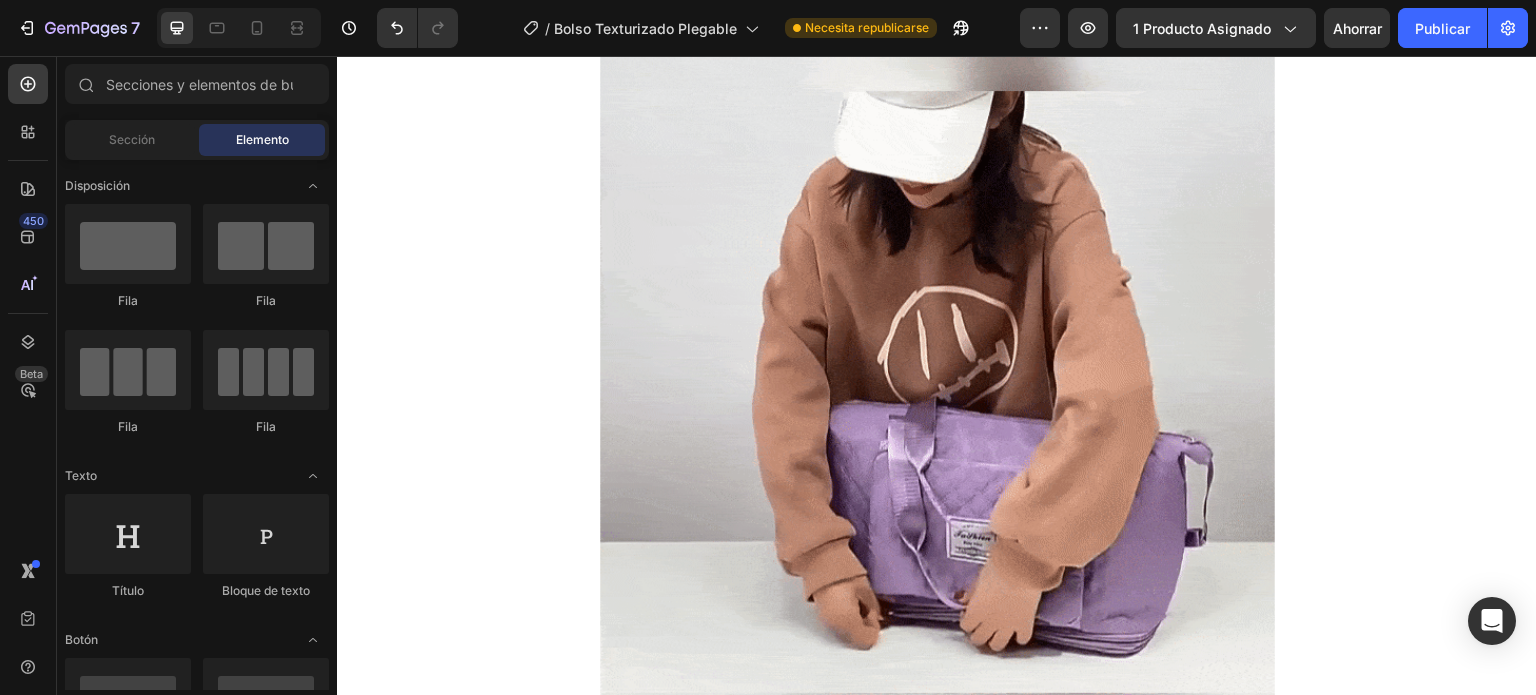 scroll, scrollTop: 3068, scrollLeft: 0, axis: vertical 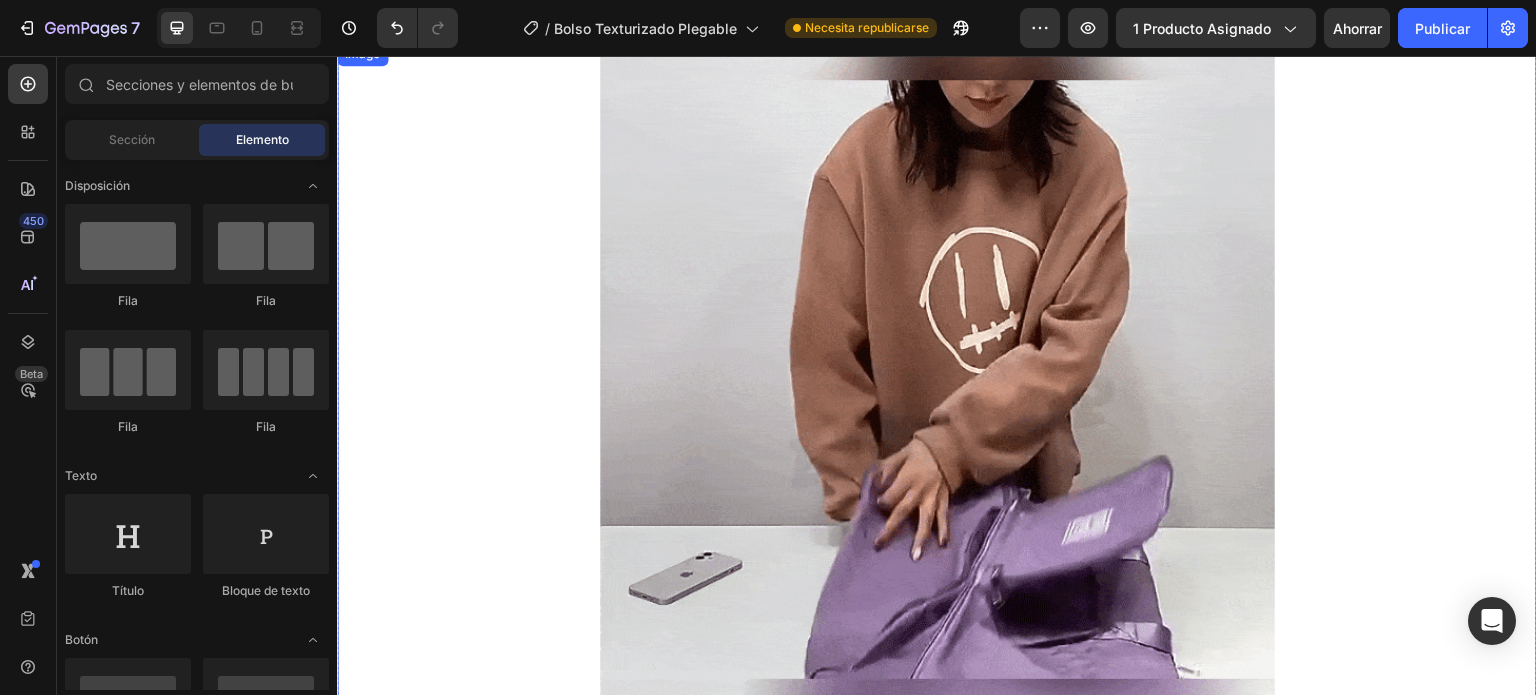 click at bounding box center [937, 379] 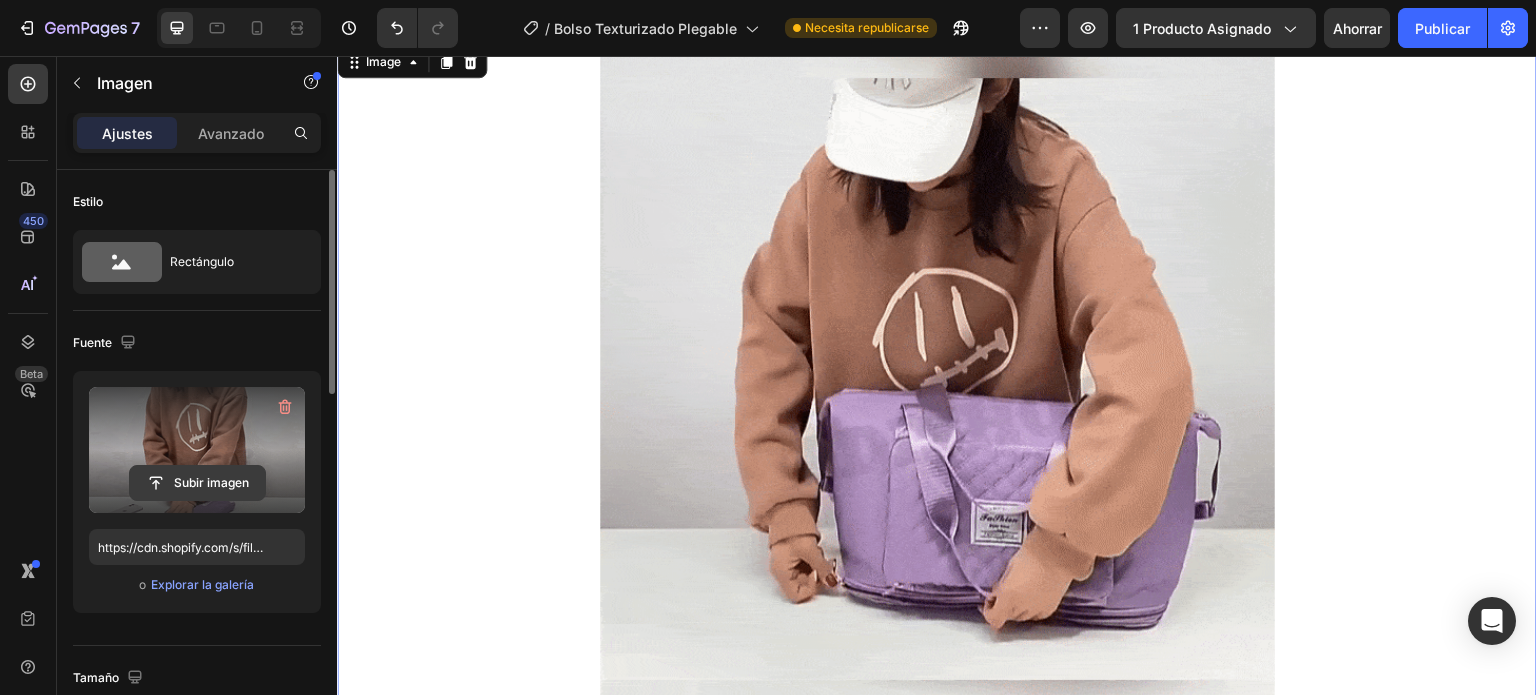 click 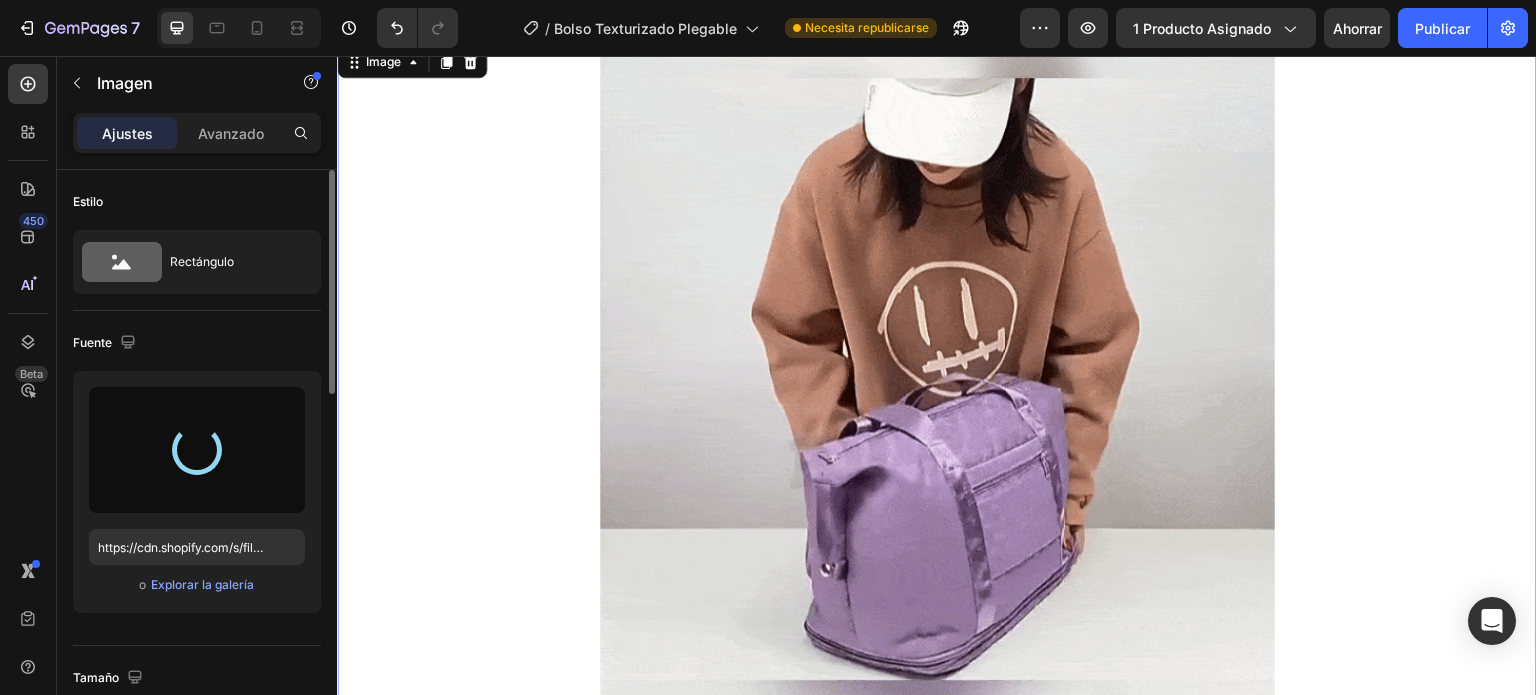 type on "https://cdn.shopify.com/s/files/1/0708/1902/0978/files/gempages_565411596948472817-efe4ff27-409a-4720-a5f5-aeea5591f77f.gif" 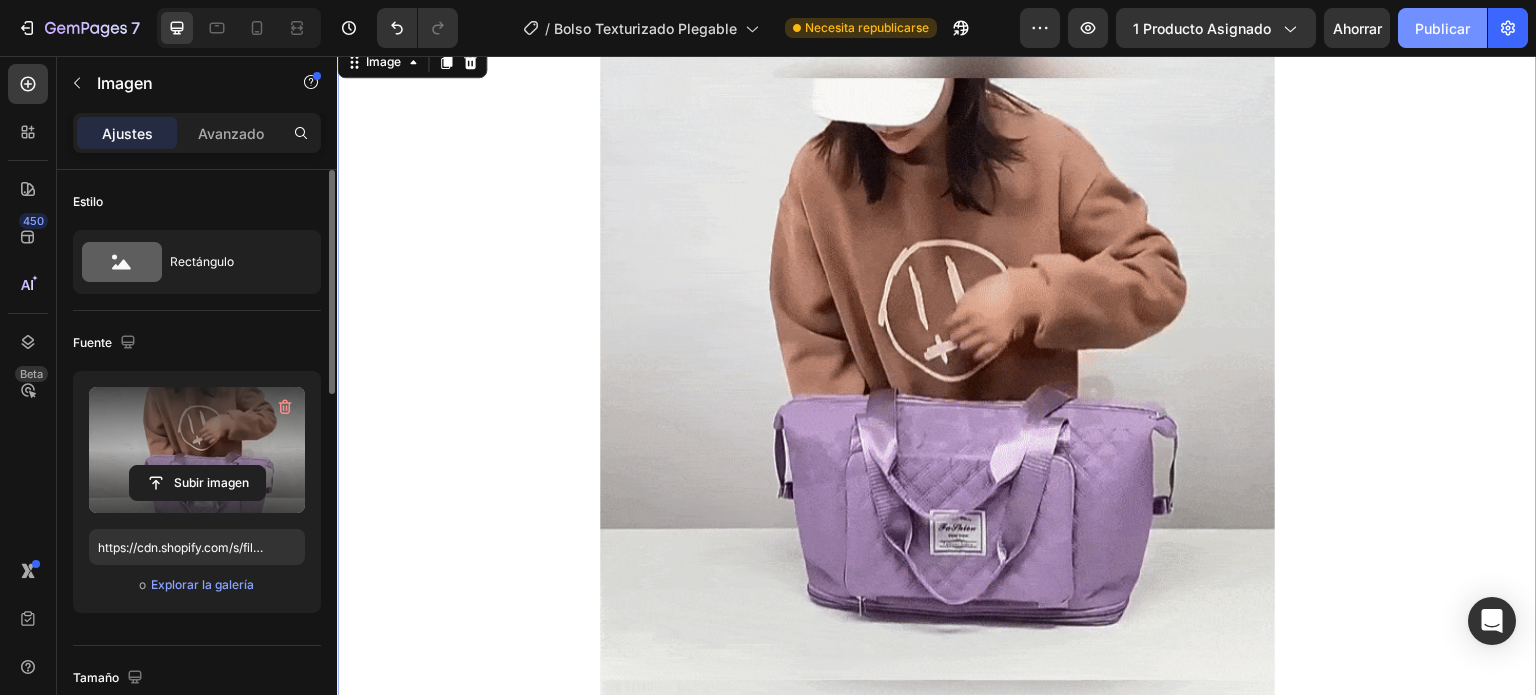 click on "Publicar" 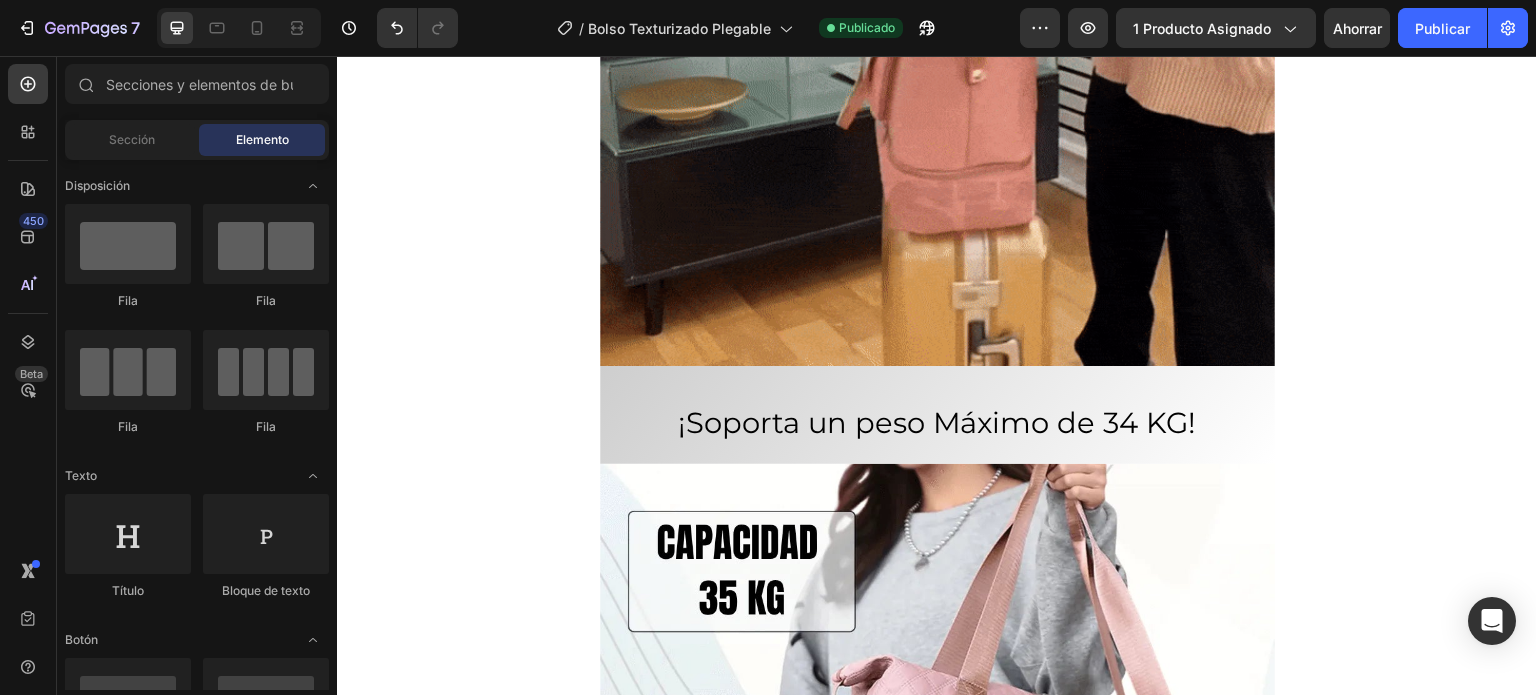 scroll, scrollTop: 1320, scrollLeft: 0, axis: vertical 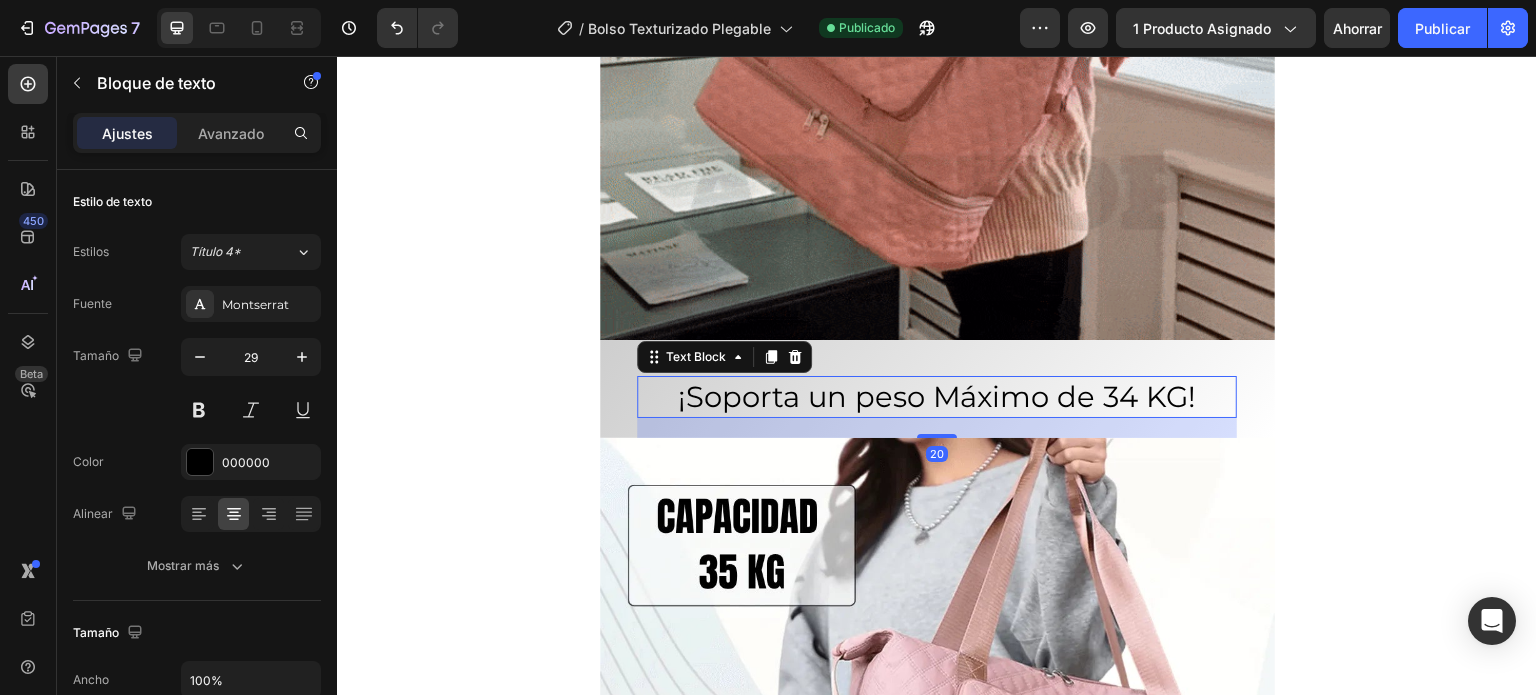 click on "¡Soporta un peso Máximo de 34 KG!" at bounding box center (937, 397) 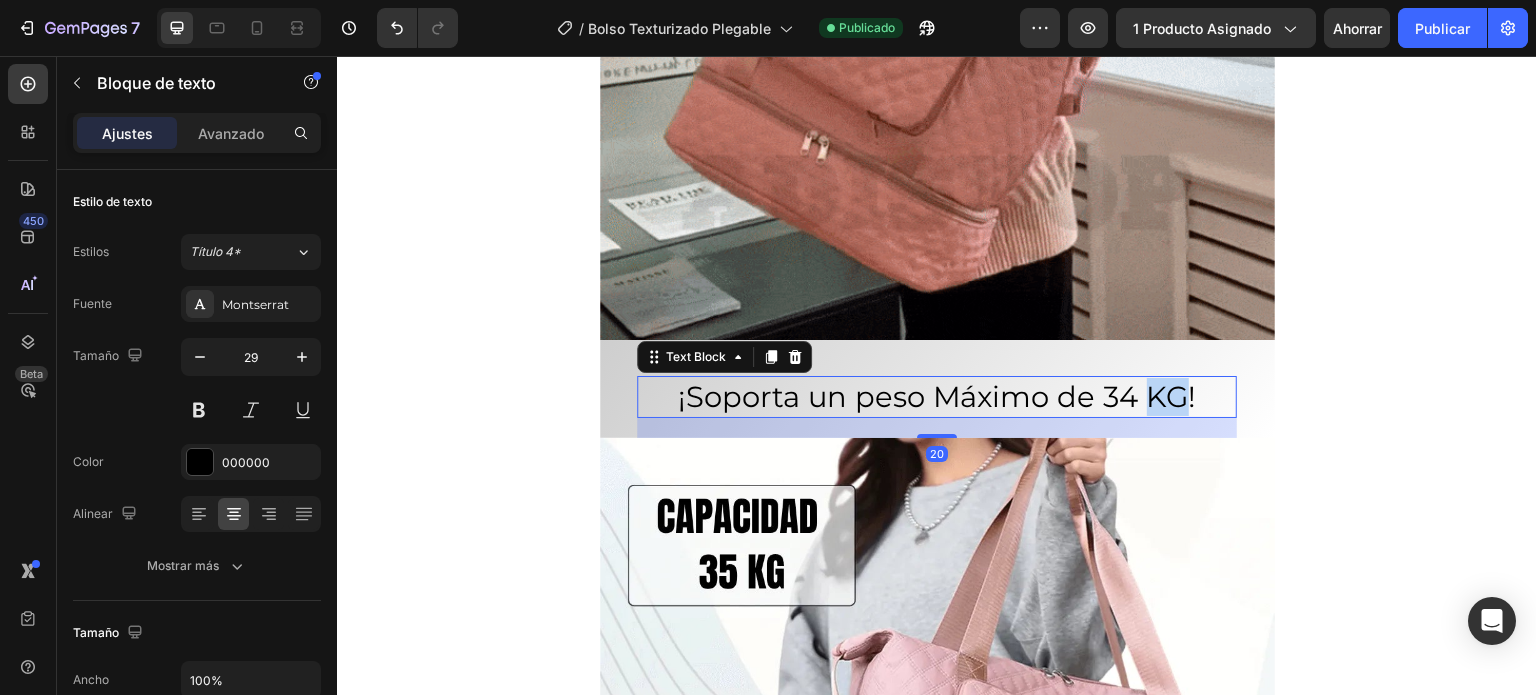 click on "¡Soporta un peso Máximo de 34 KG!" at bounding box center (937, 397) 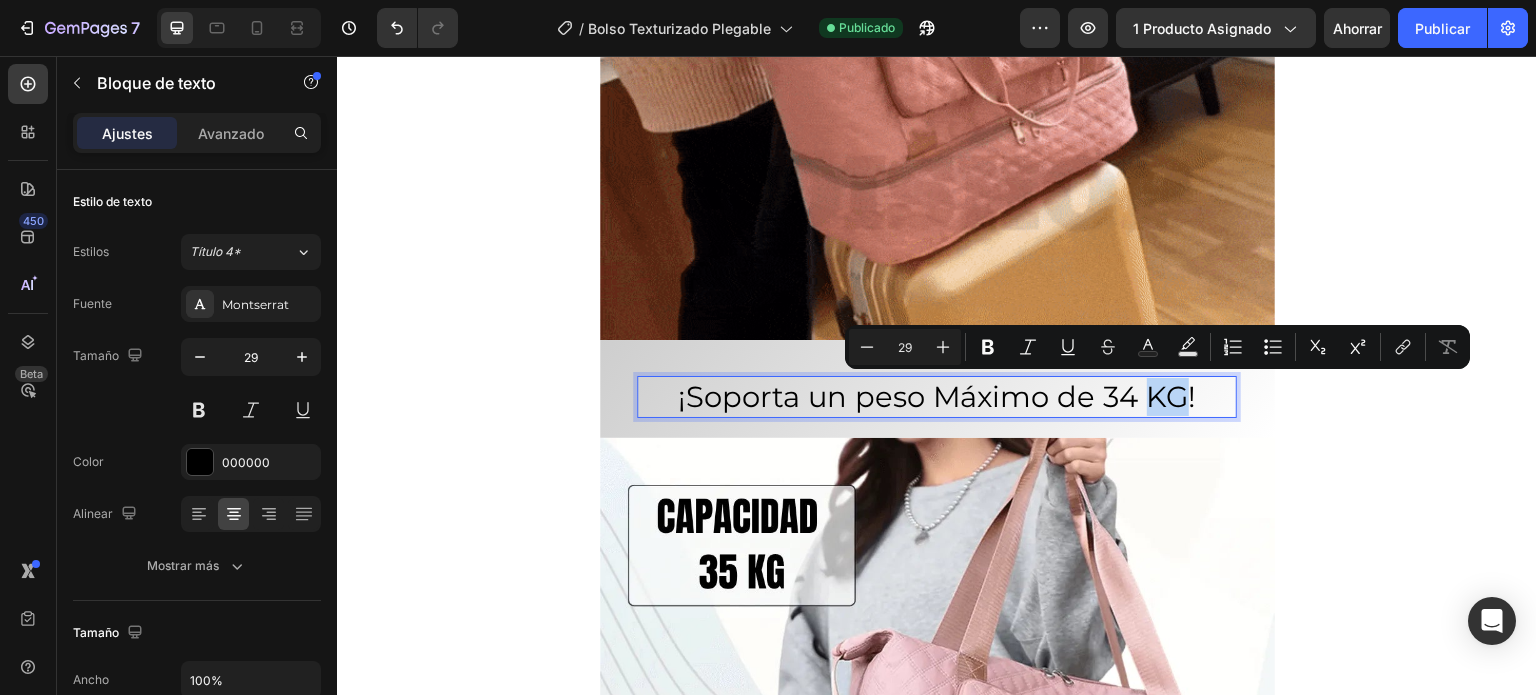 click on "¡Soporta un peso Máximo de 34 KG!" at bounding box center (937, 397) 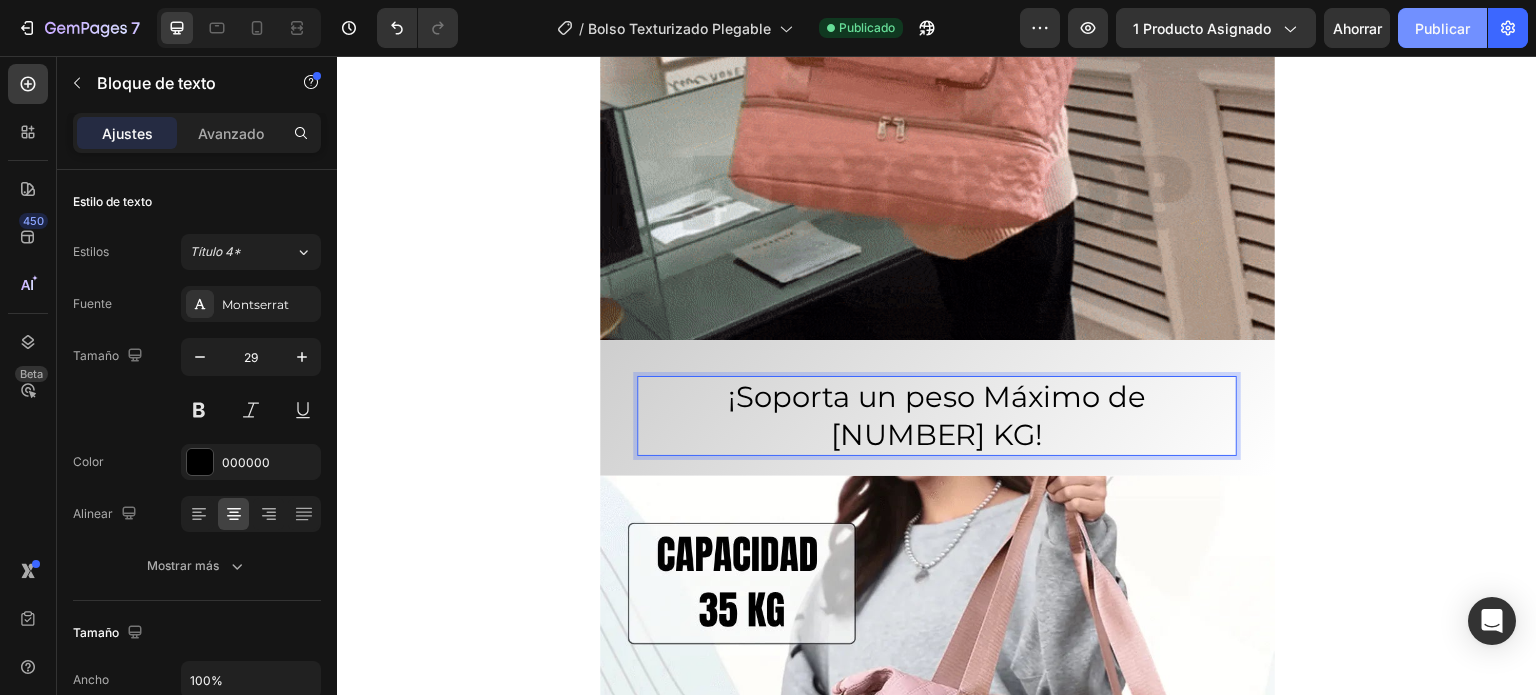 click on "Publicar" at bounding box center [1442, 28] 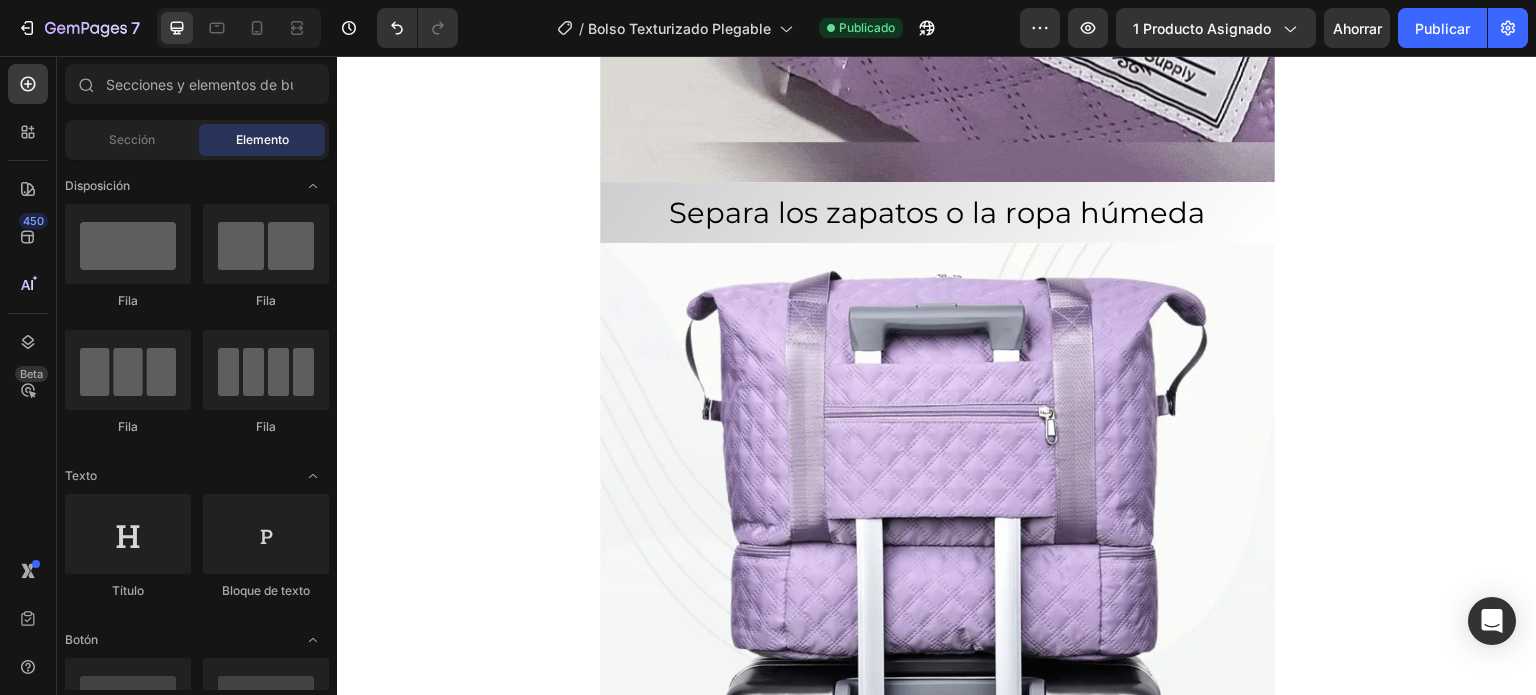 scroll, scrollTop: 6937, scrollLeft: 0, axis: vertical 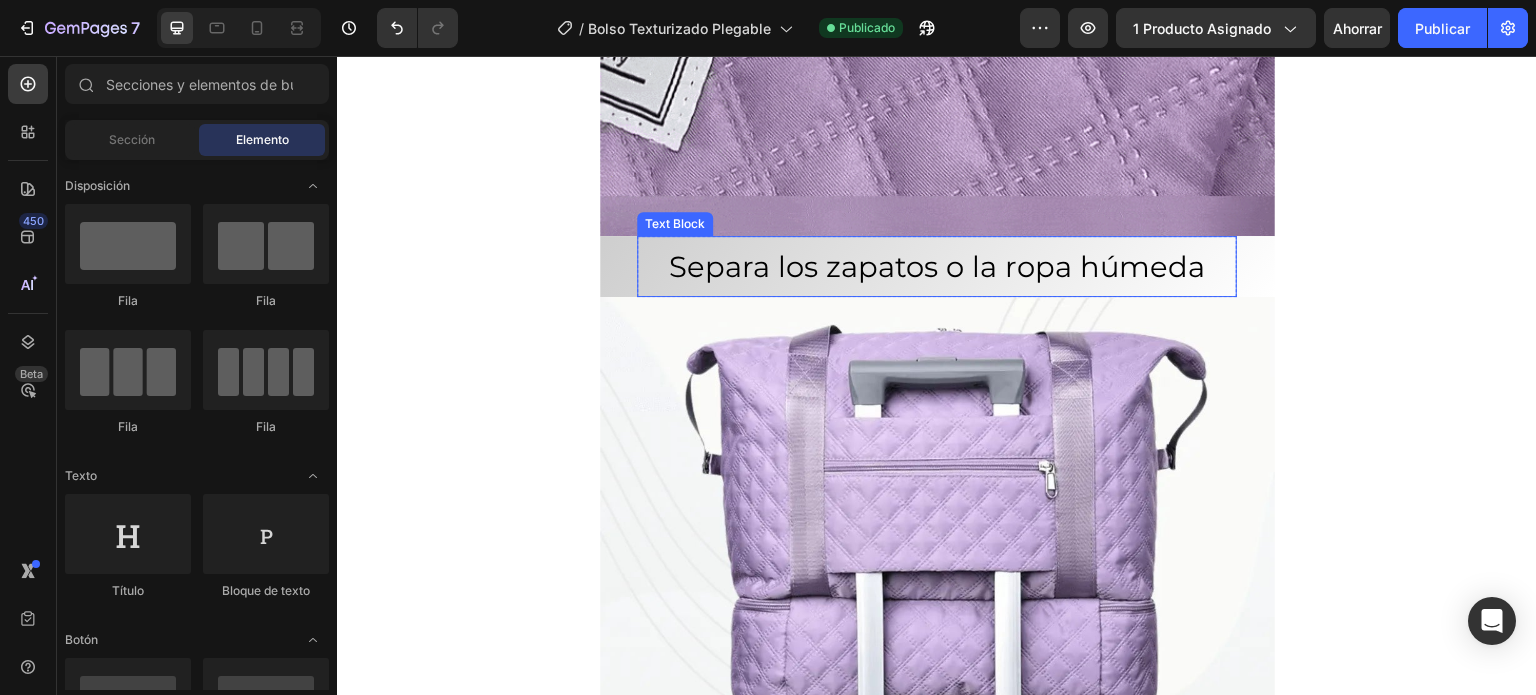 click on "Separa los zapatos o la ropa húmeda" at bounding box center [937, 267] 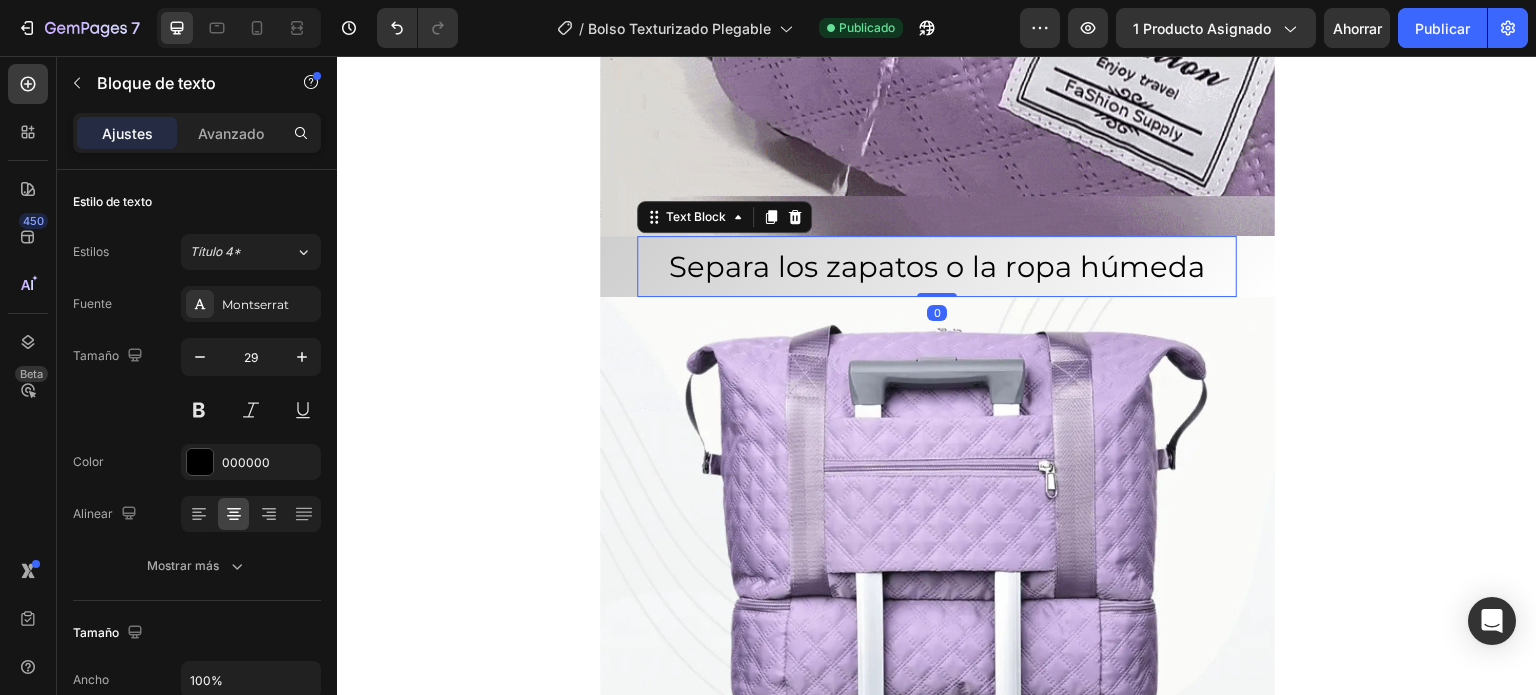 click on "Separa los zapatos o la ropa húmeda" at bounding box center [937, 267] 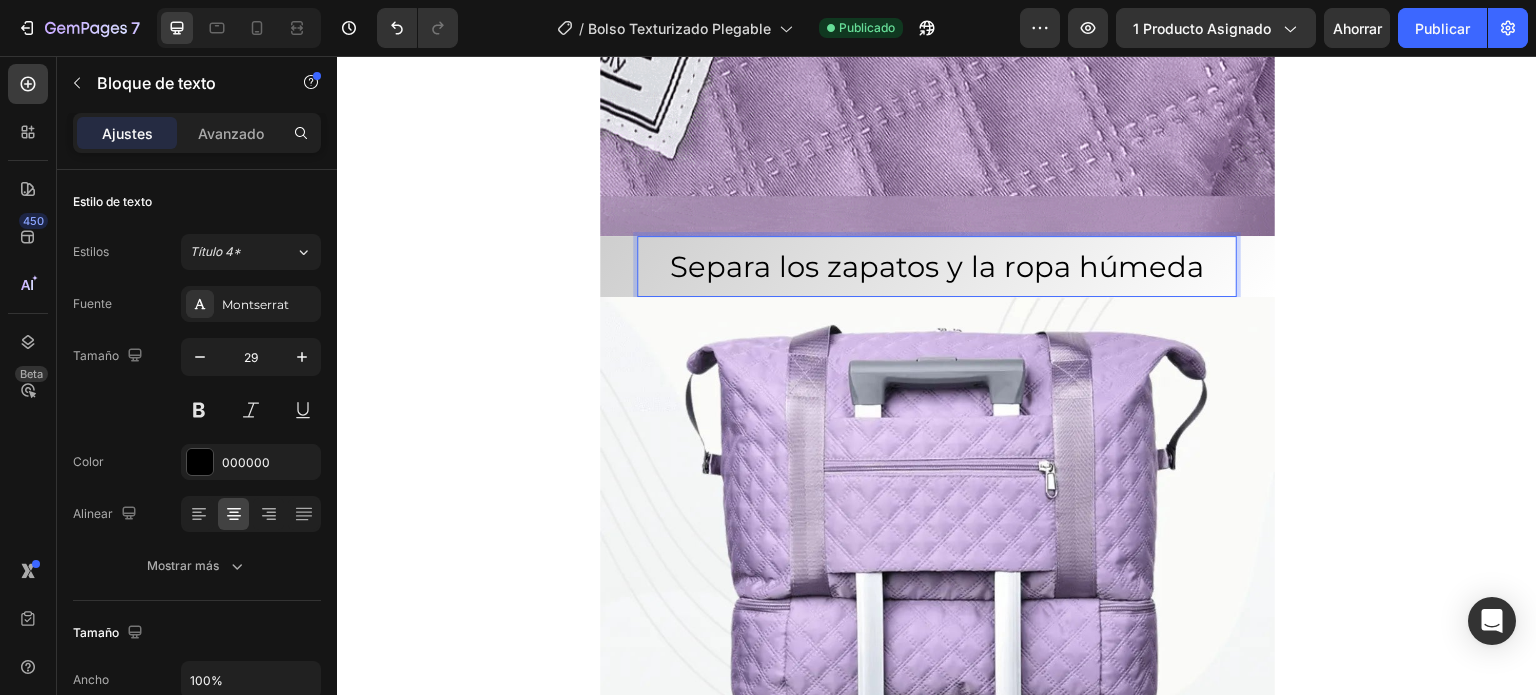 click on "Separa los zapatos y la ropa húmeda" at bounding box center [937, 267] 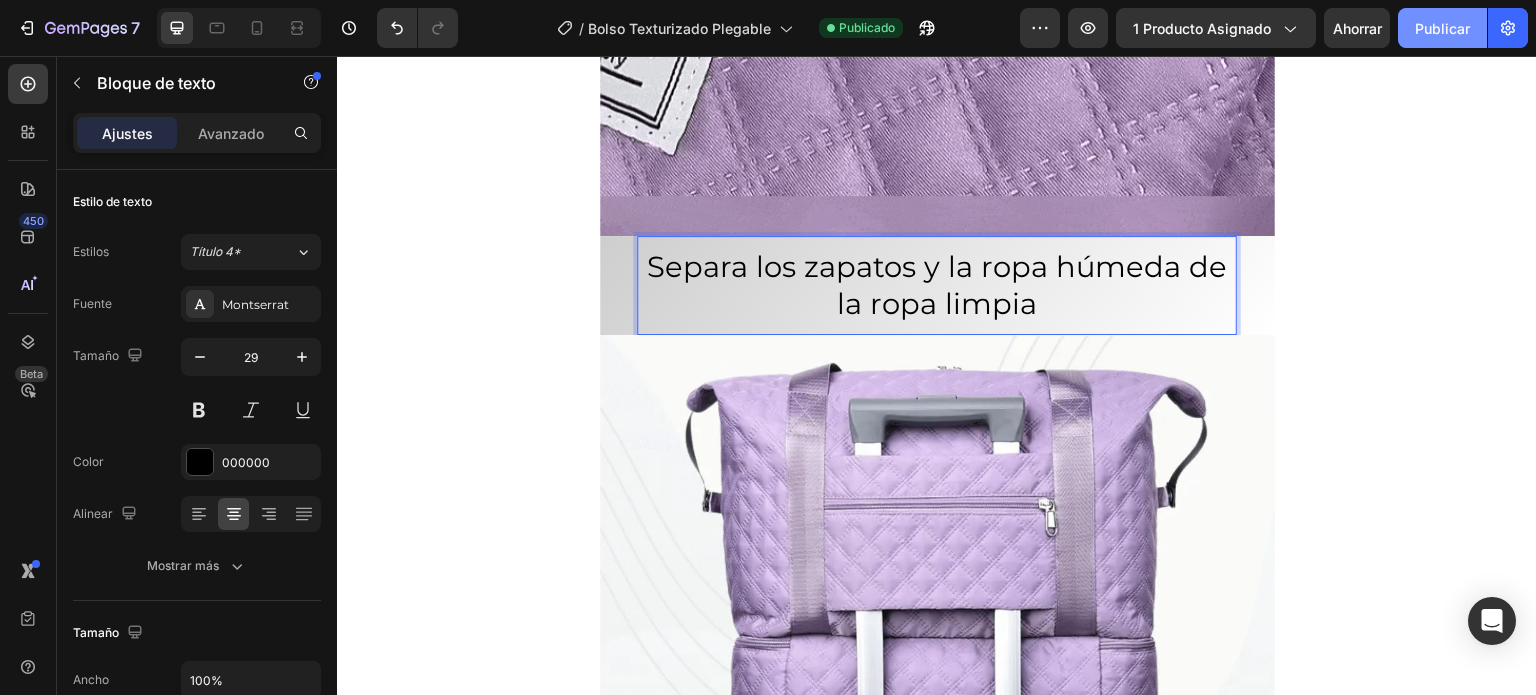 click on "Publicar" at bounding box center (1442, 28) 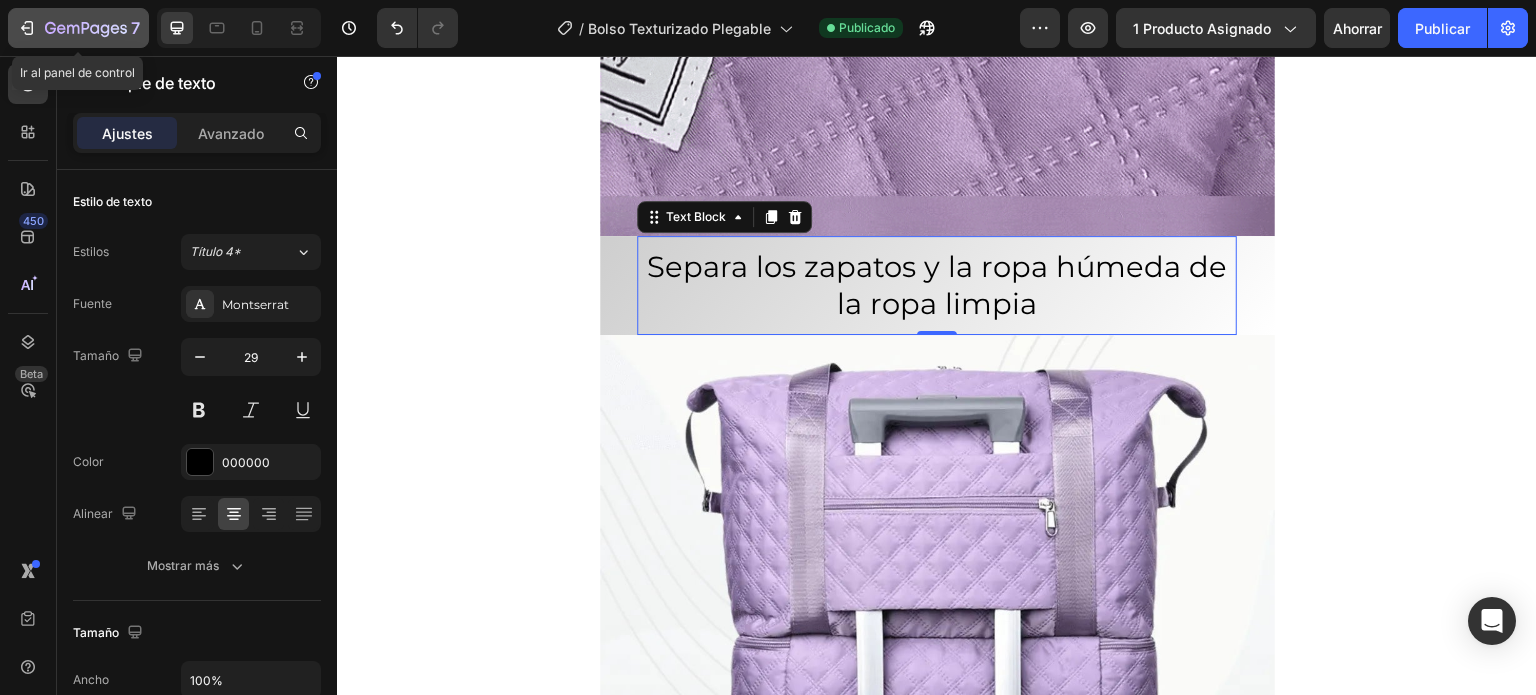 click 